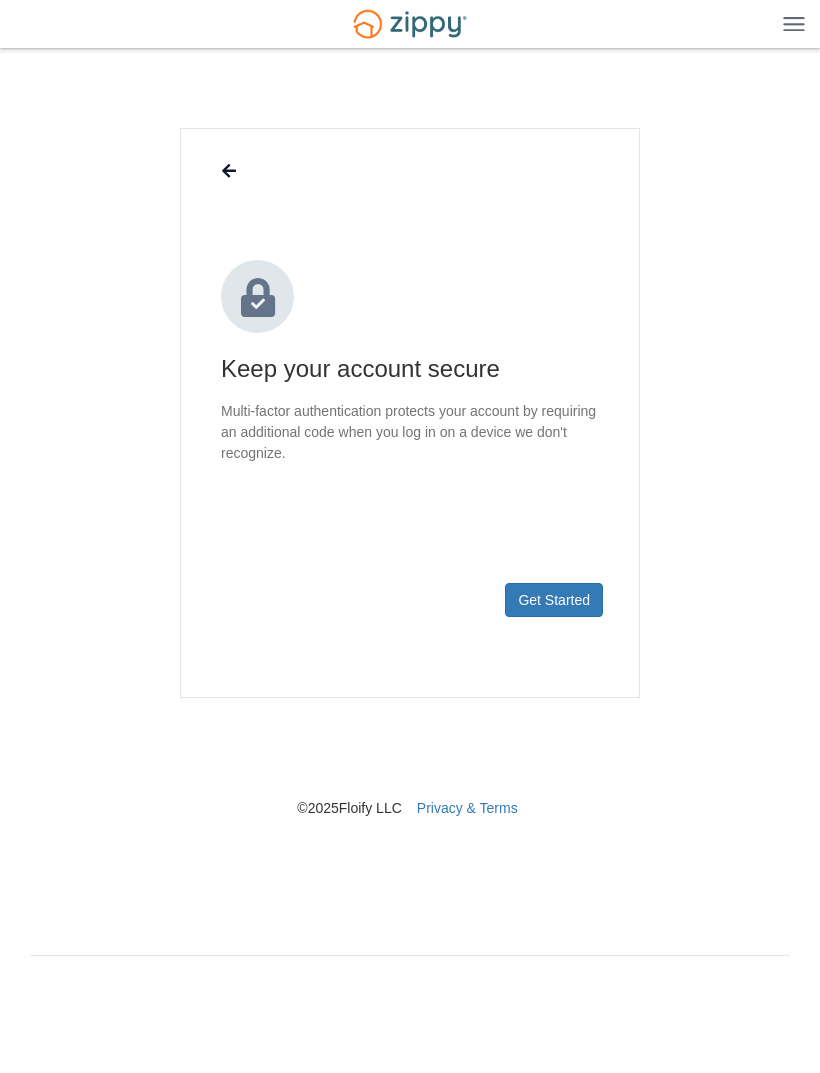 scroll, scrollTop: 0, scrollLeft: 0, axis: both 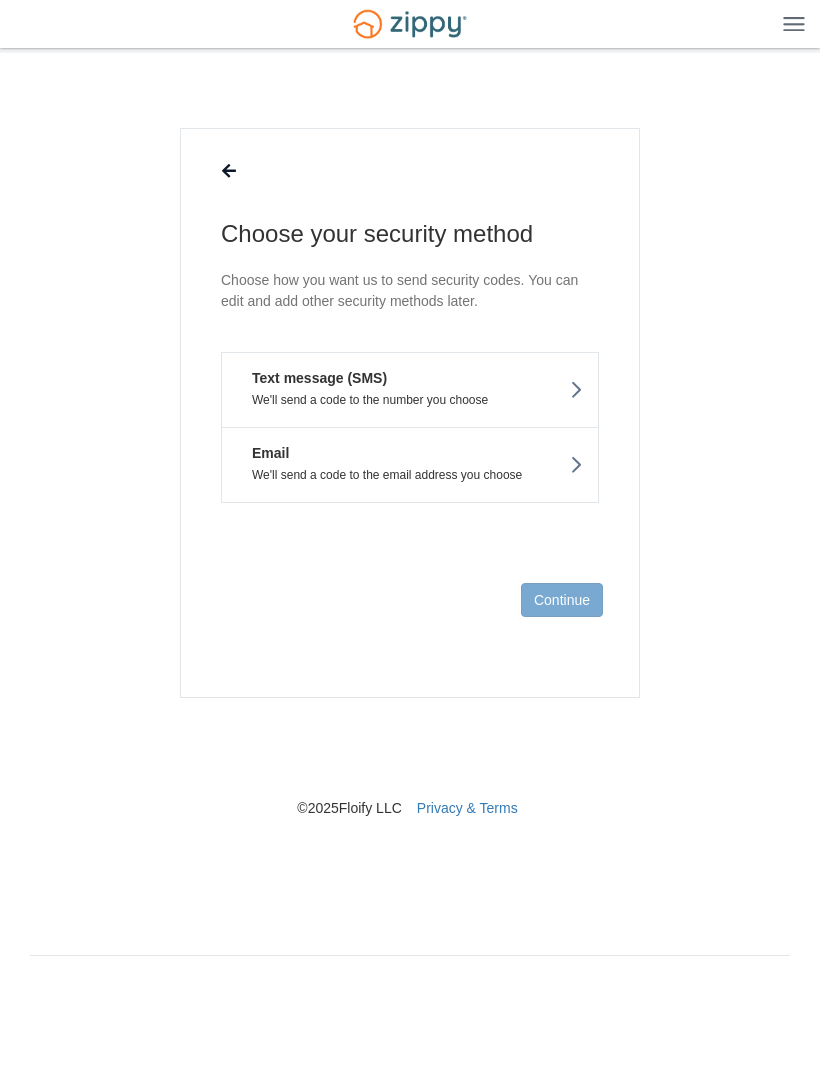 click on "Text message (SMS) We'll send a code to the number you choose" at bounding box center (410, 389) 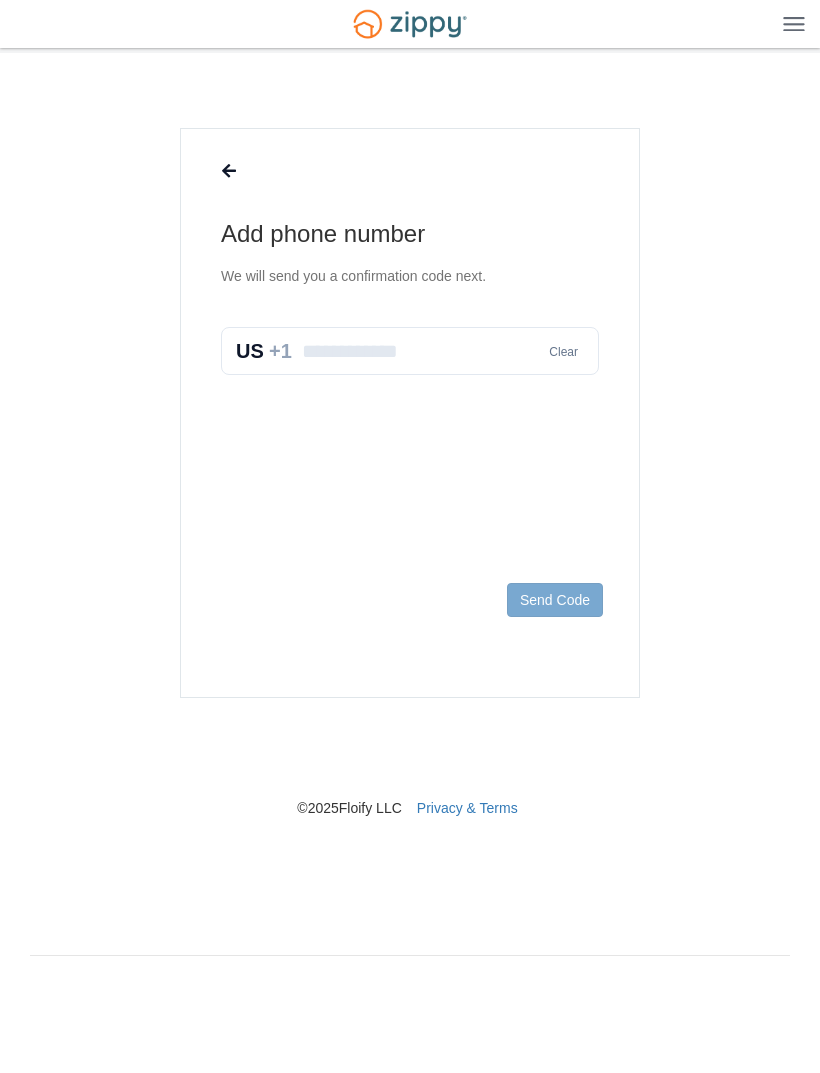 click at bounding box center [410, 351] 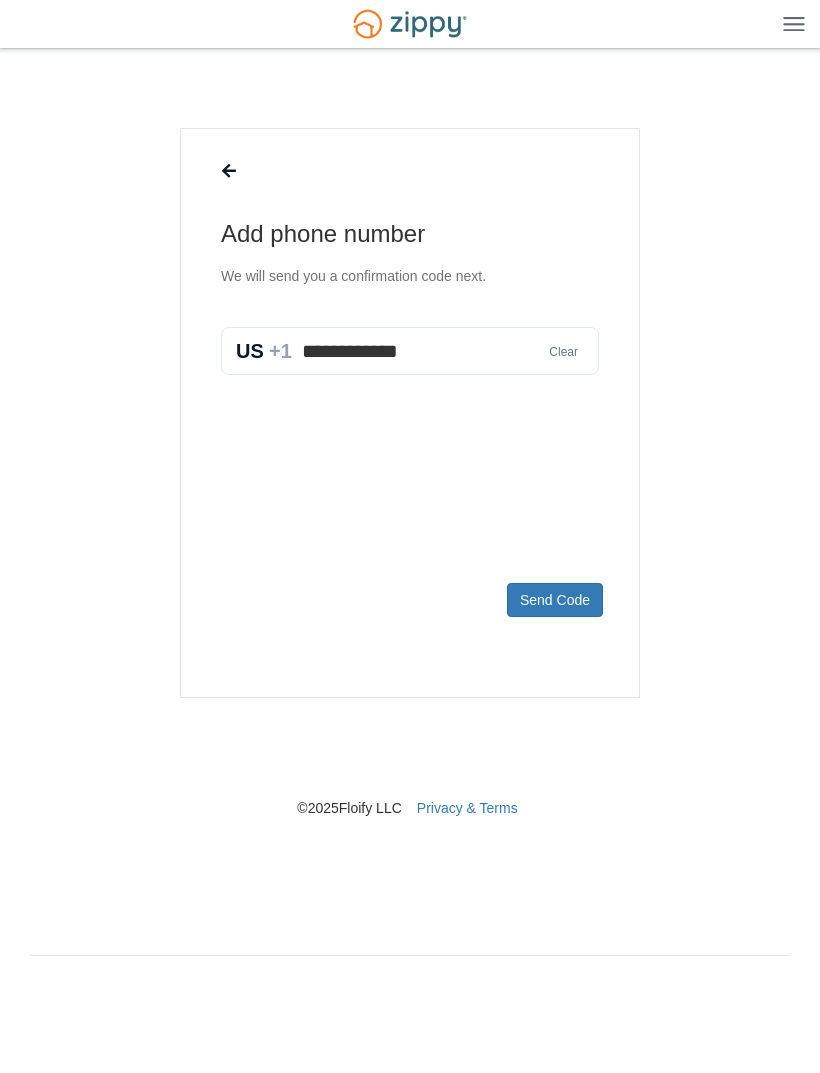 type on "**********" 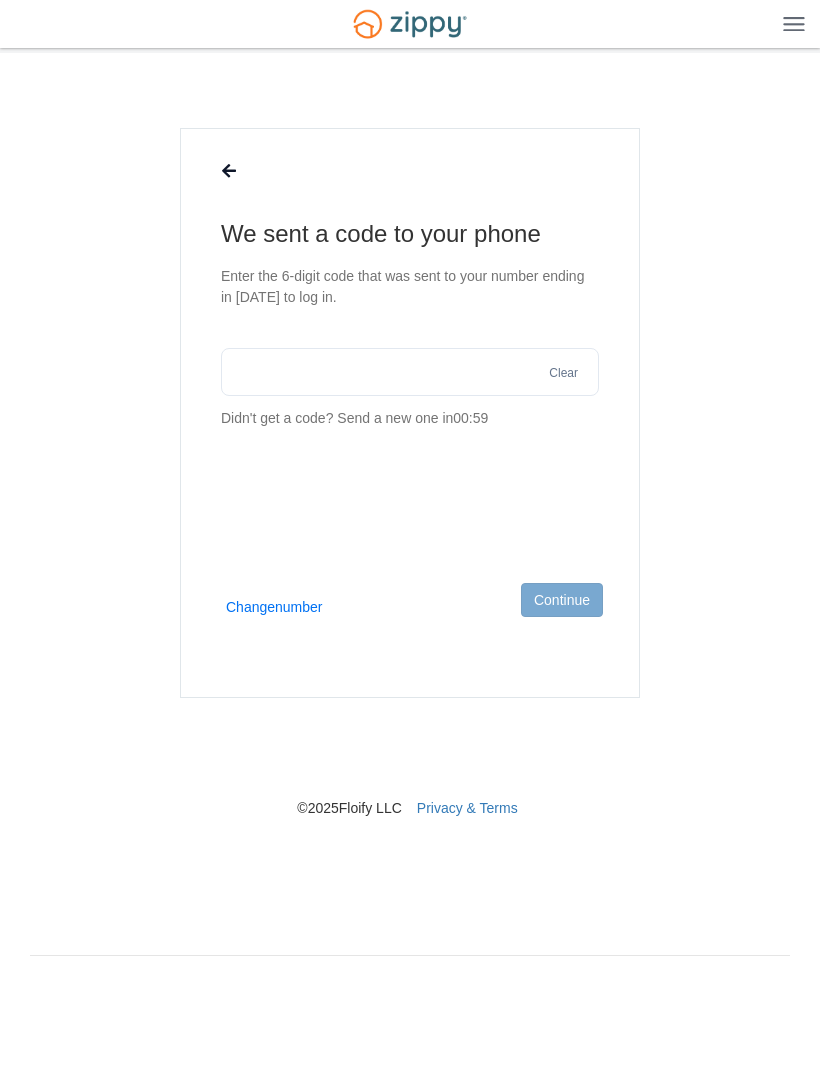 click at bounding box center (410, 372) 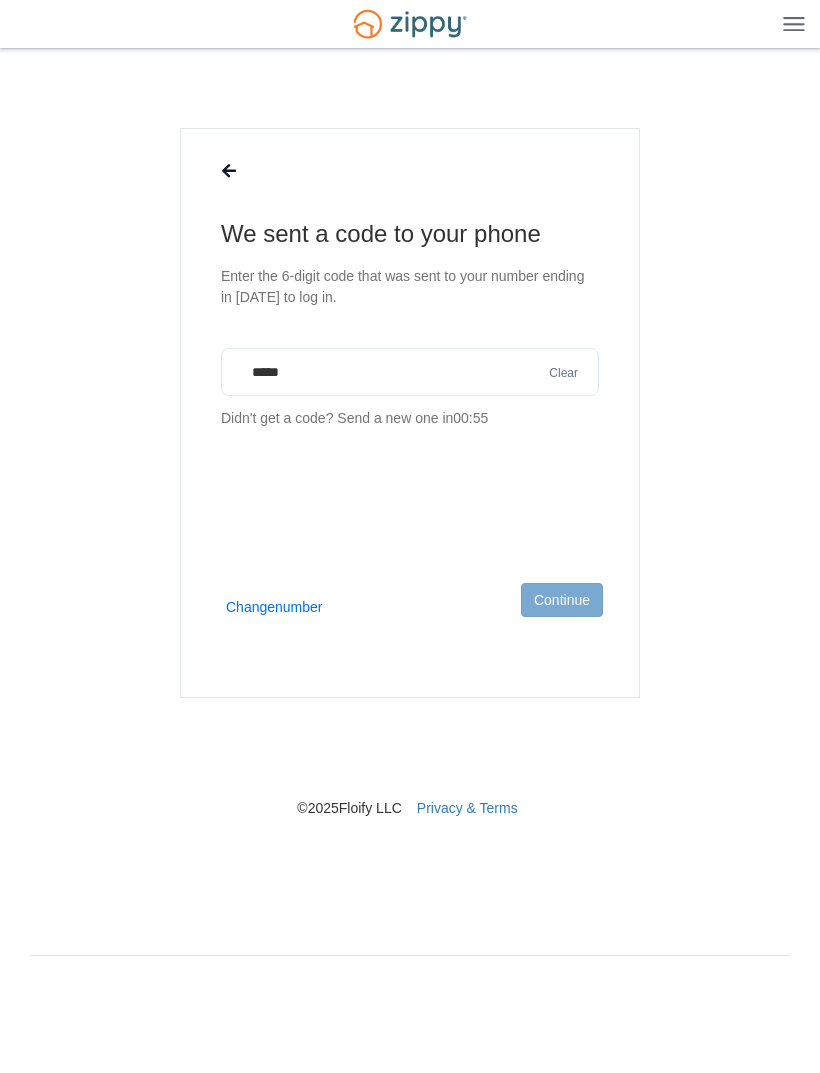type on "******" 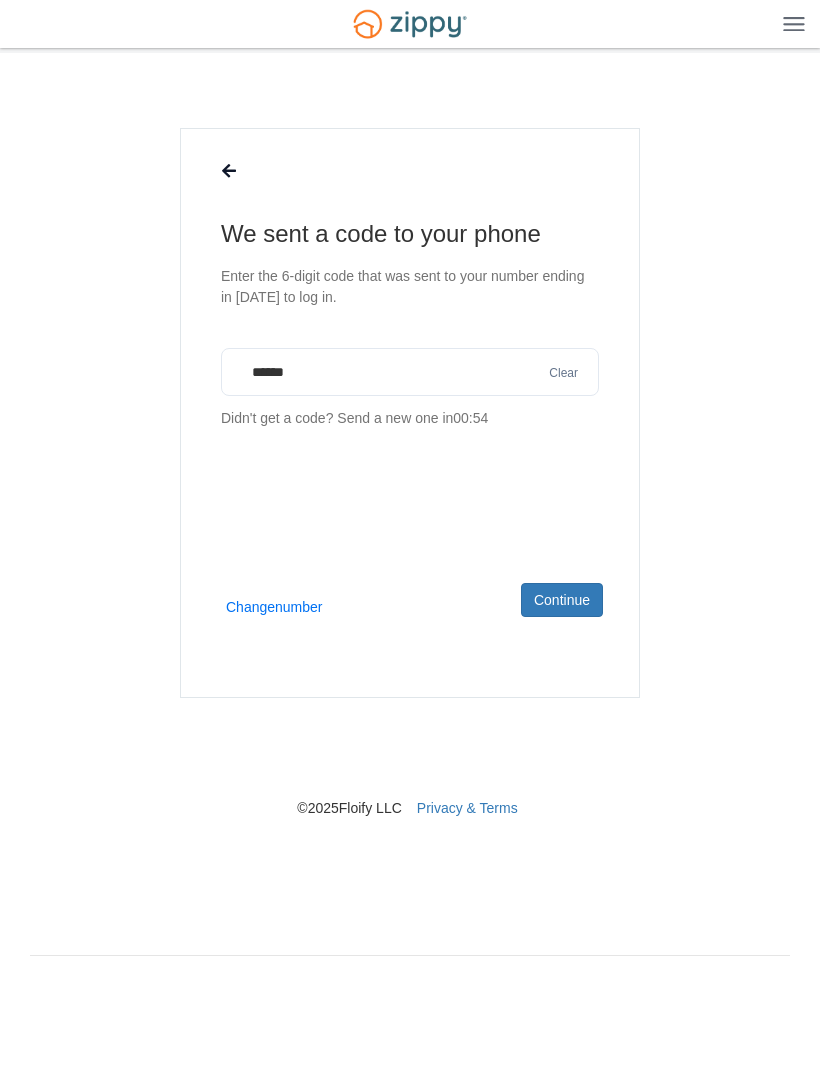 click on "Continue" at bounding box center [562, 600] 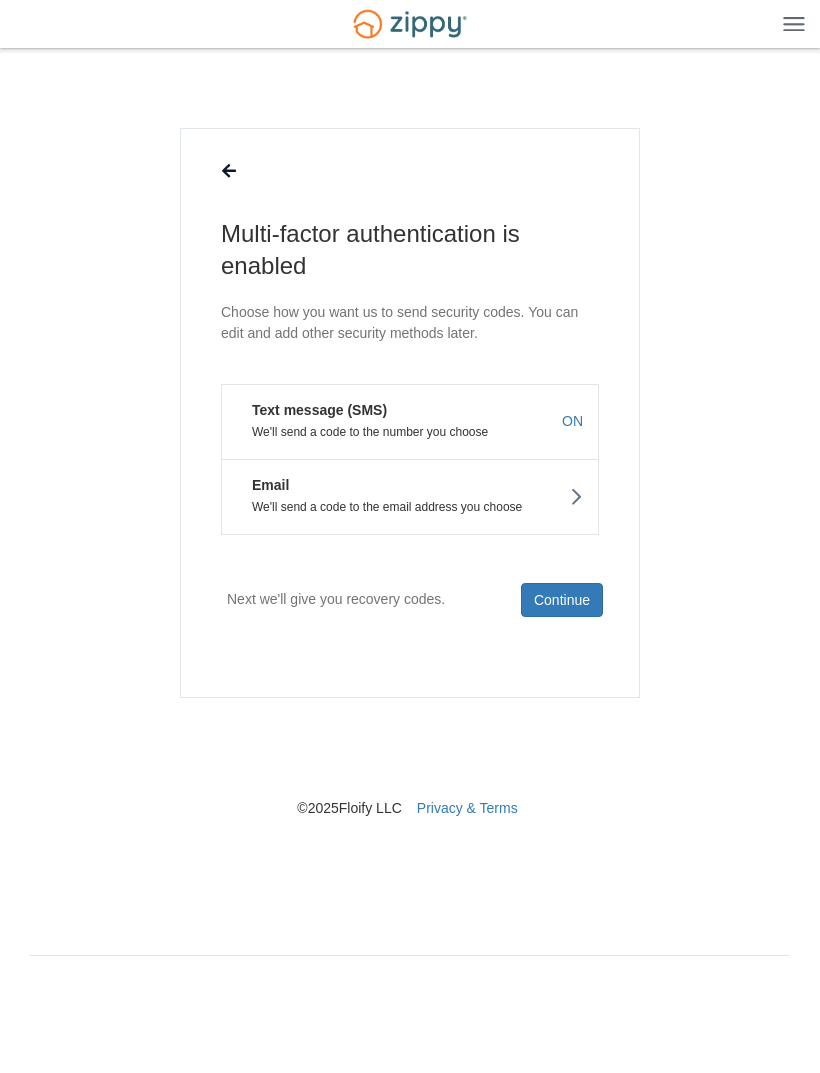 click on "Email We'll send a code to the email address you choose" at bounding box center [410, 497] 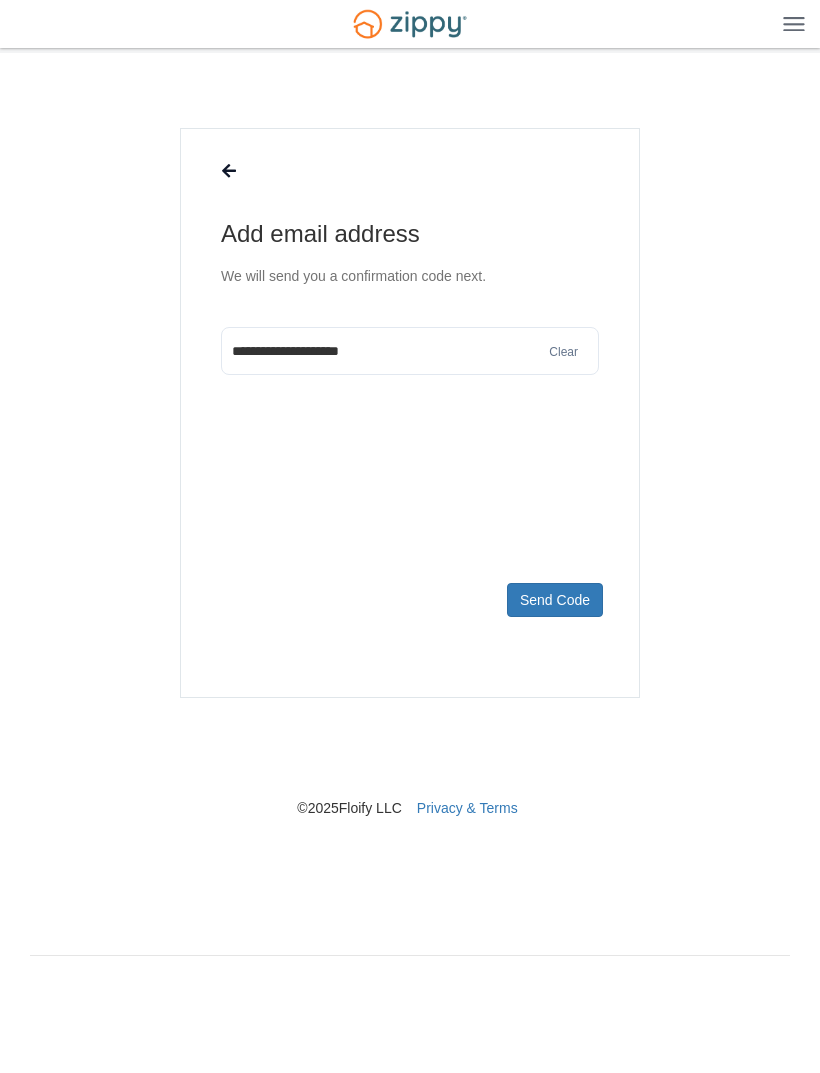 type on "**********" 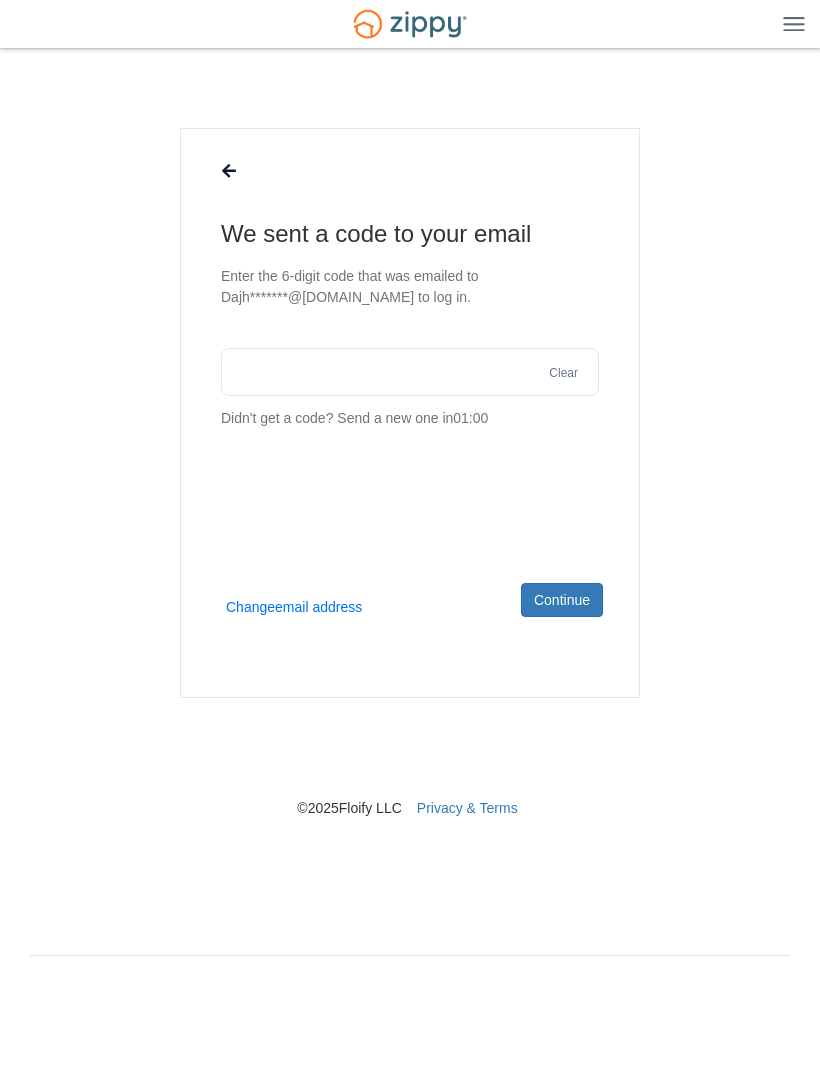 click at bounding box center [410, 372] 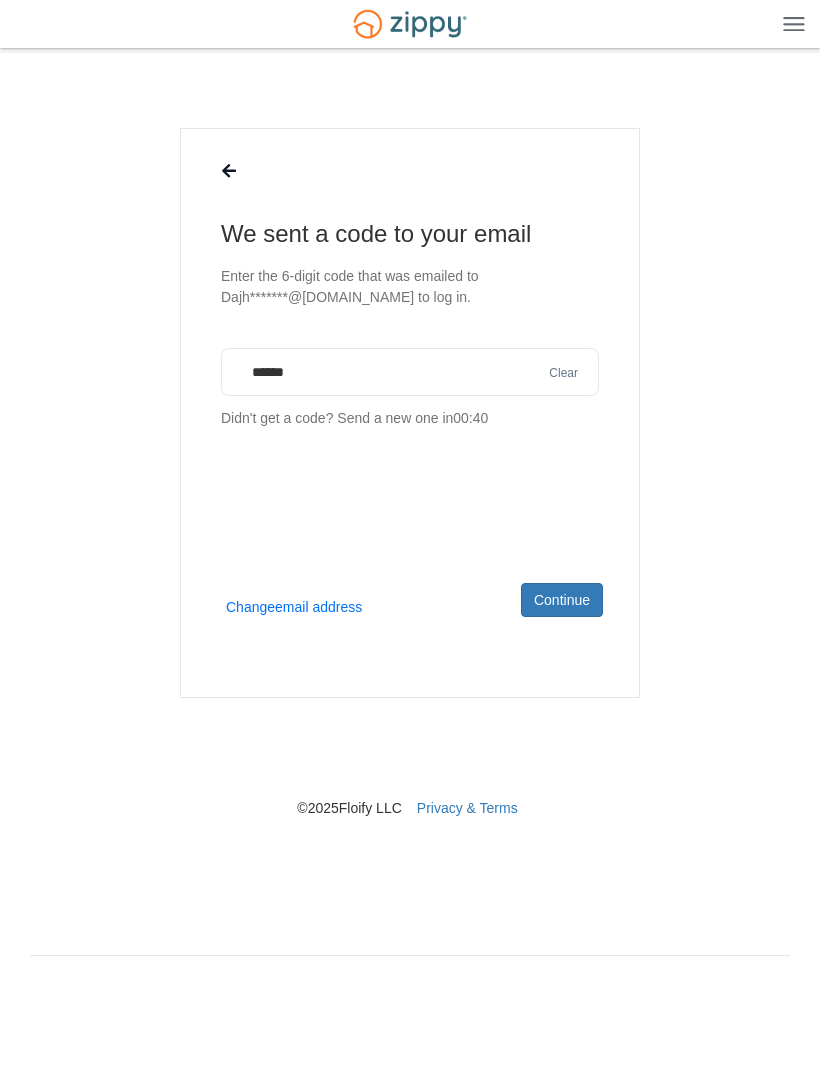 type on "******" 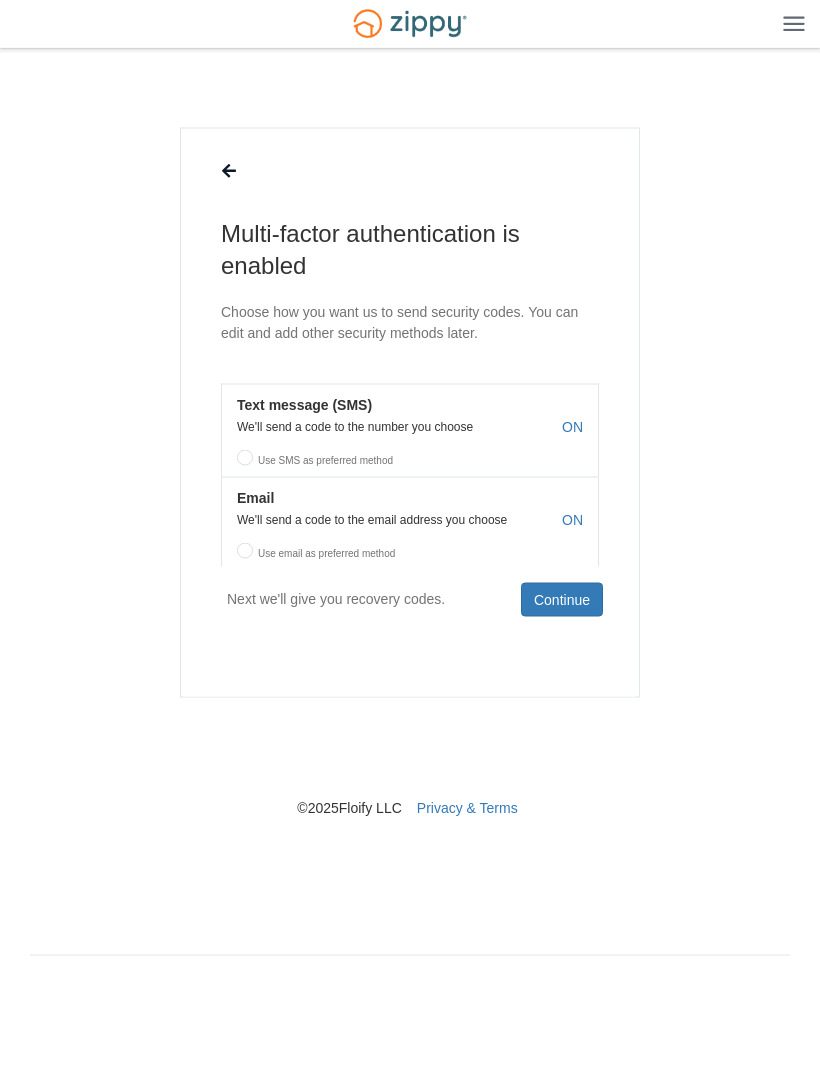 scroll, scrollTop: 26, scrollLeft: 0, axis: vertical 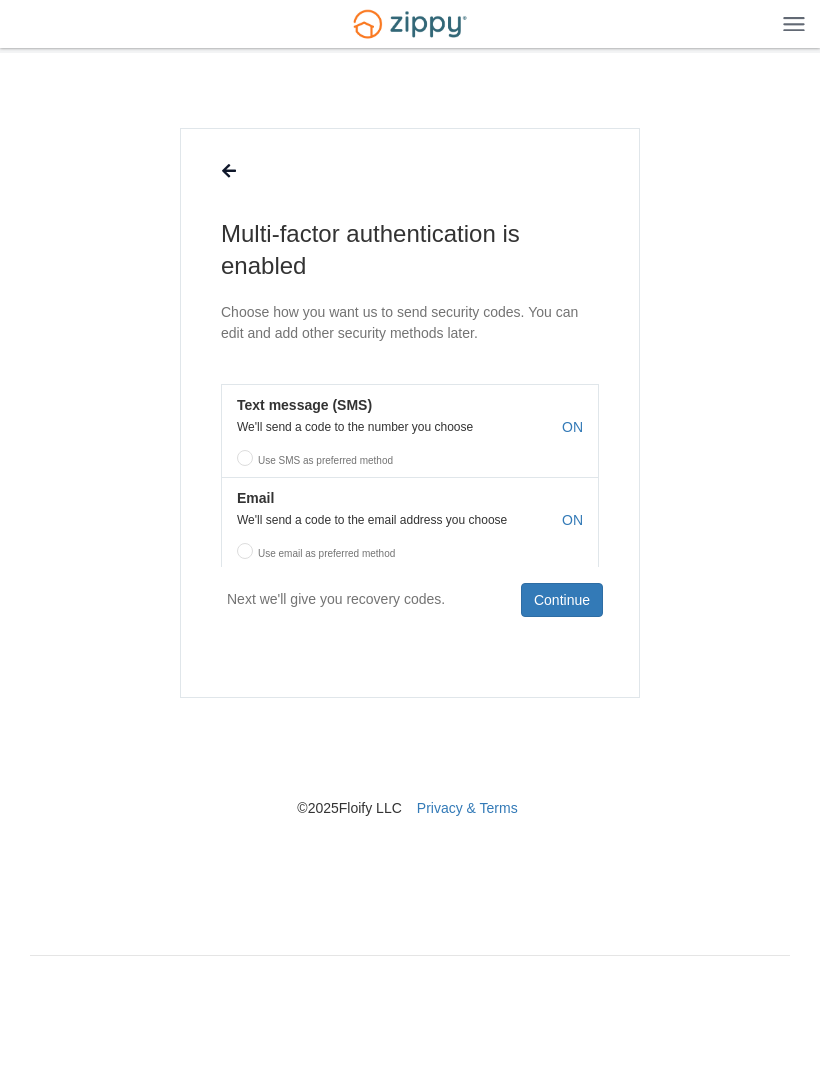 click on "Continue" at bounding box center (562, 600) 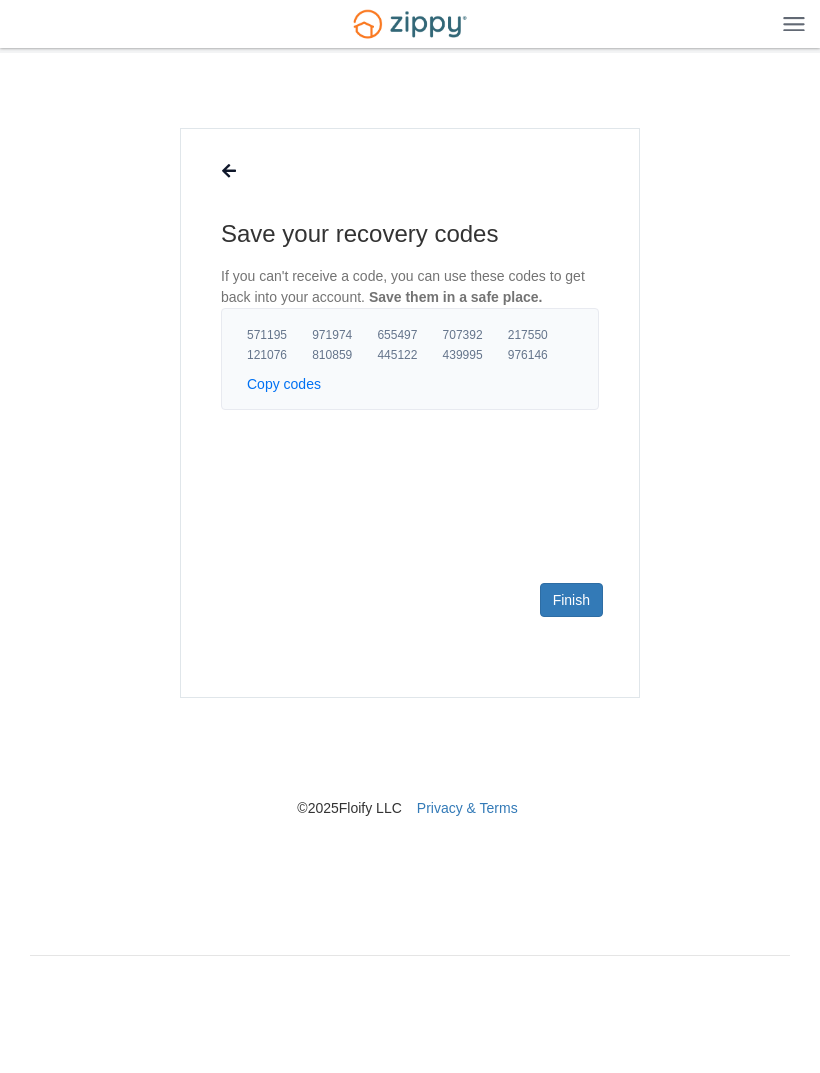 click on "Finish" at bounding box center [571, 600] 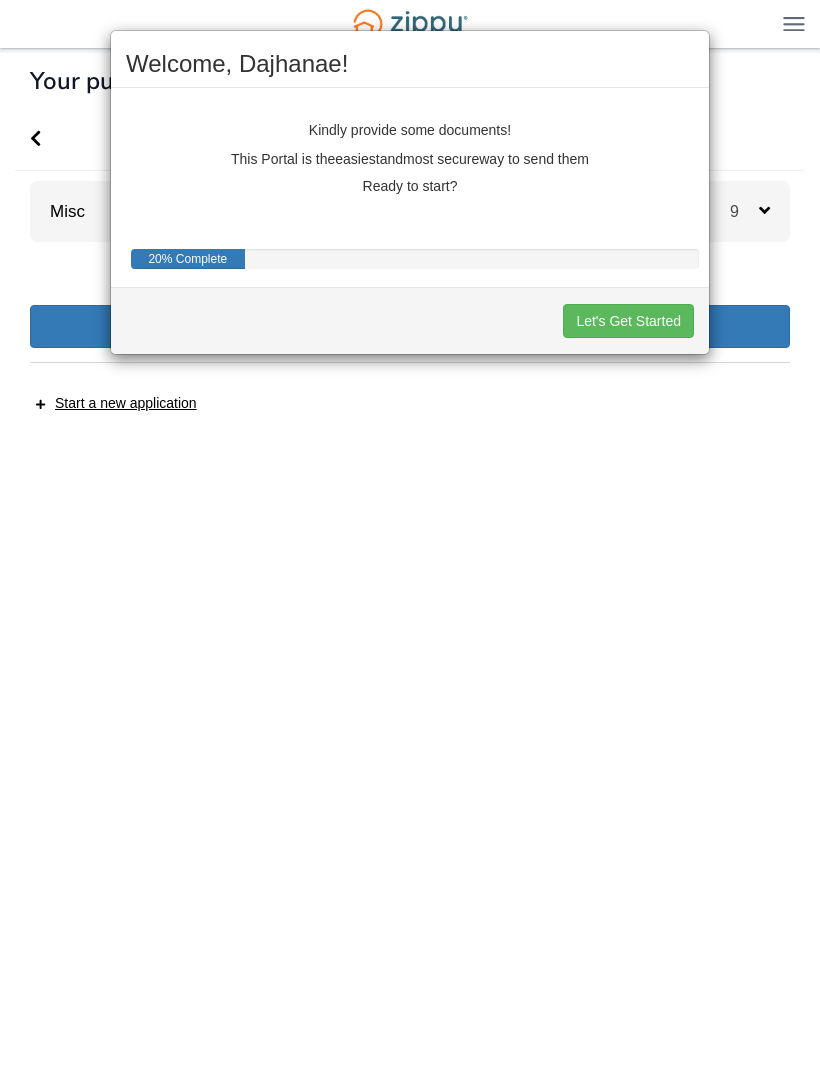 scroll, scrollTop: 26, scrollLeft: 0, axis: vertical 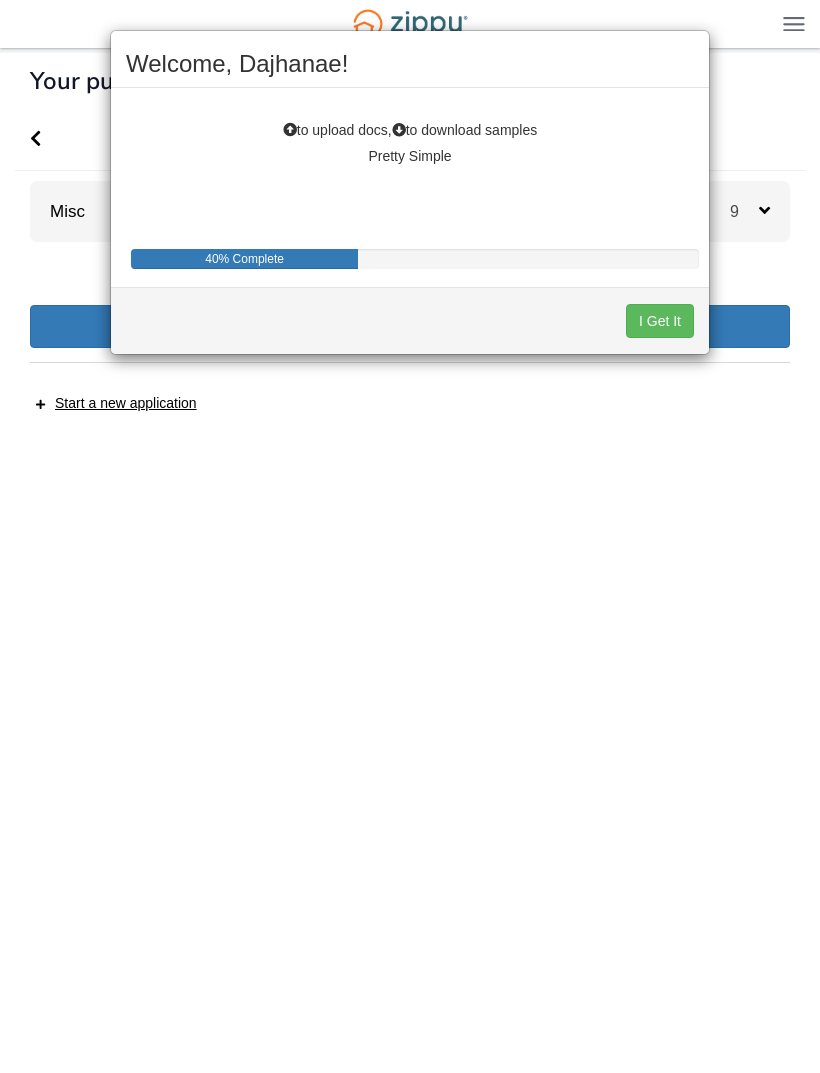 click on "I Get It" at bounding box center (660, 321) 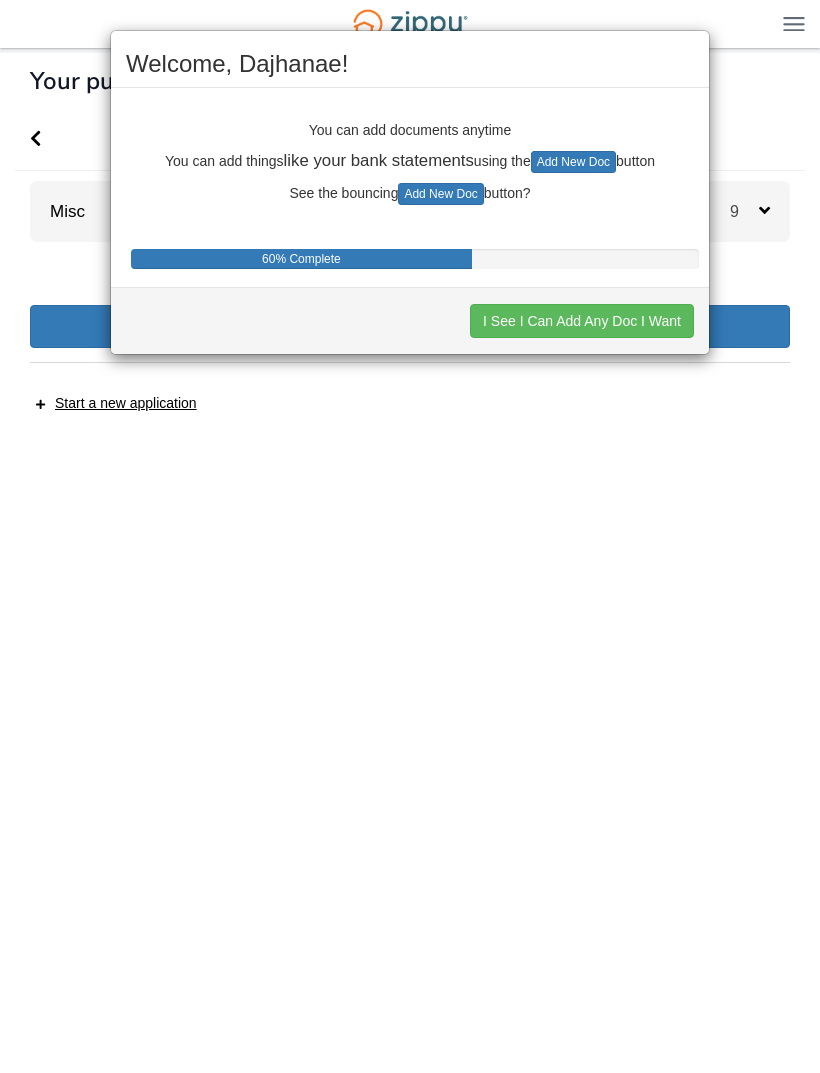 click on "I See I Can Add Any Doc I Want" at bounding box center (582, 321) 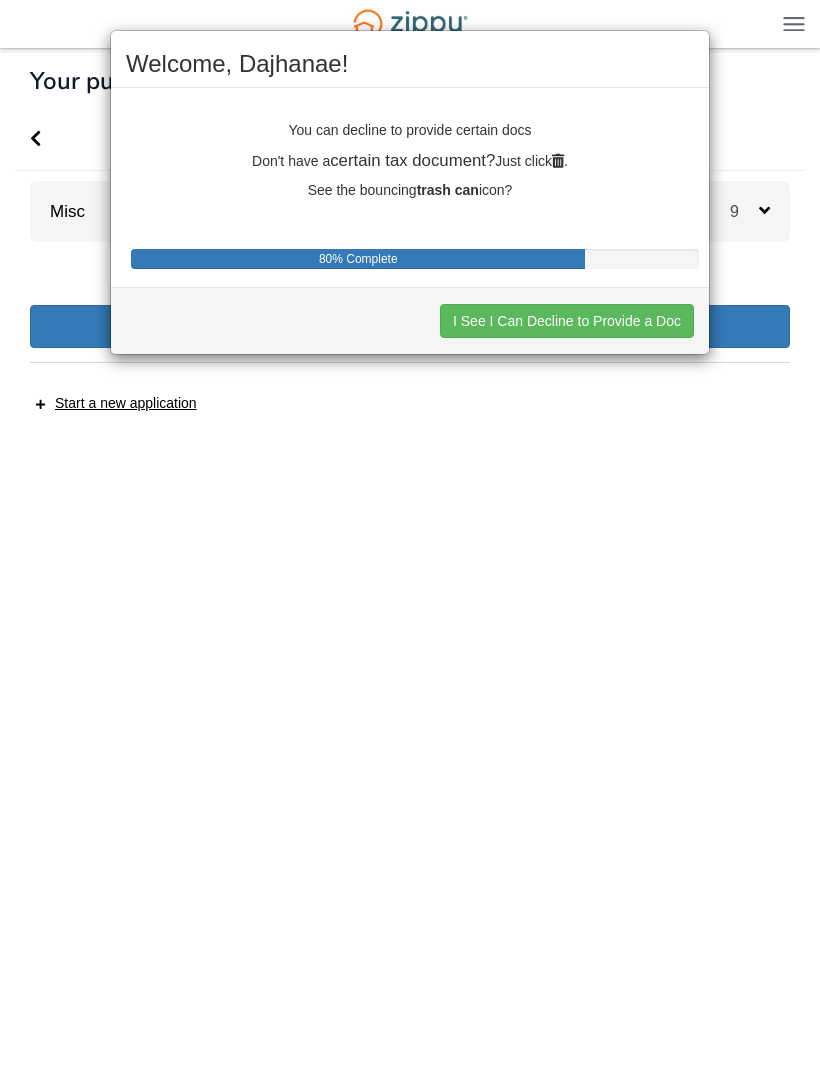 click on "I See I Can Decline to Provide a Doc" at bounding box center [567, 321] 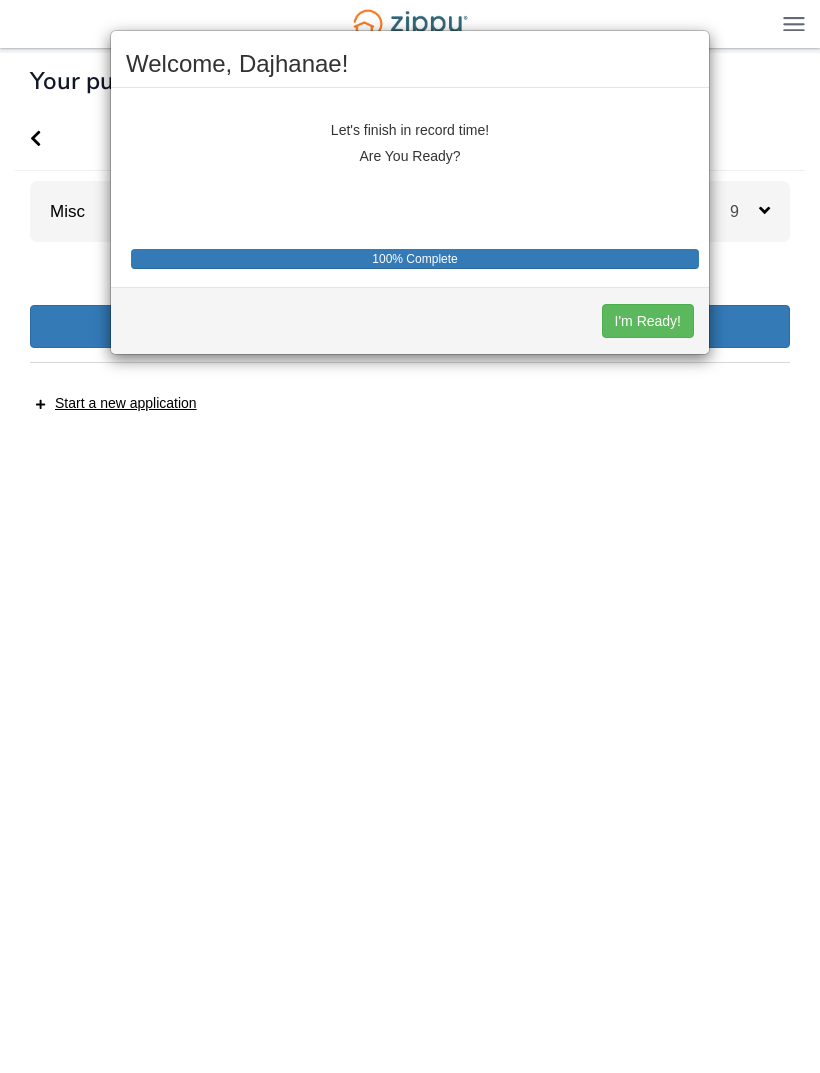 click on "I'm Ready!" at bounding box center (648, 321) 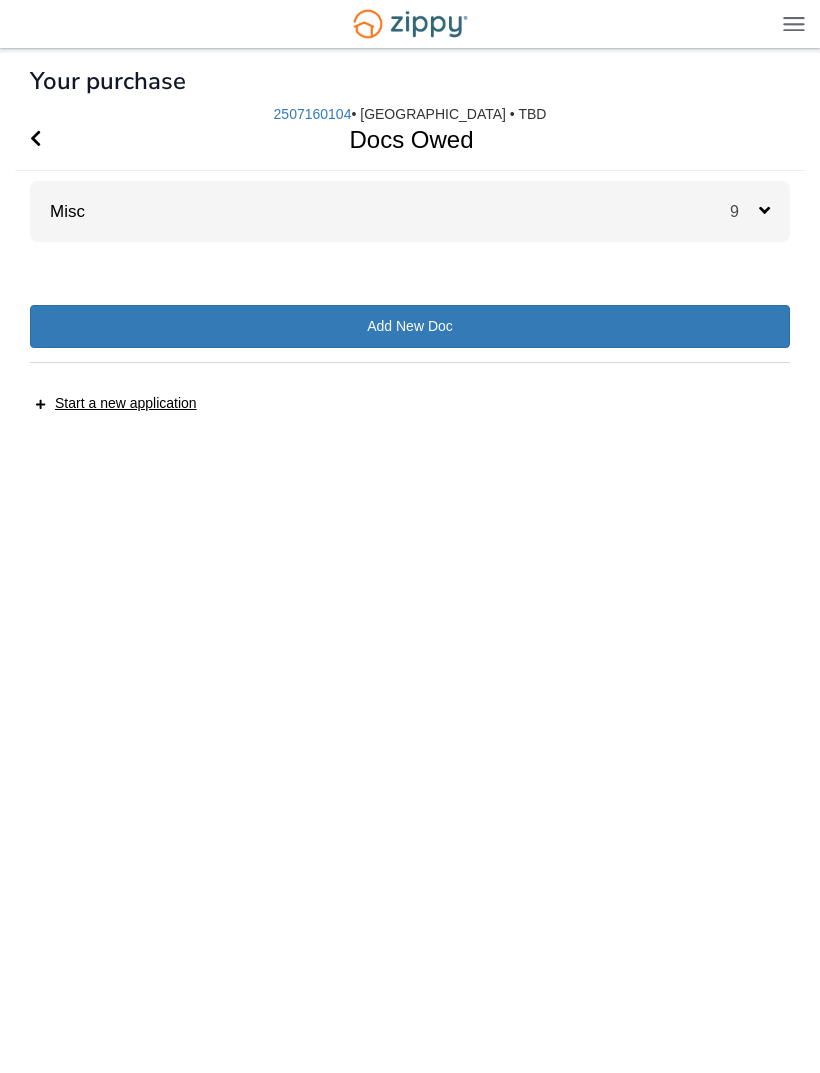 scroll, scrollTop: 26, scrollLeft: 0, axis: vertical 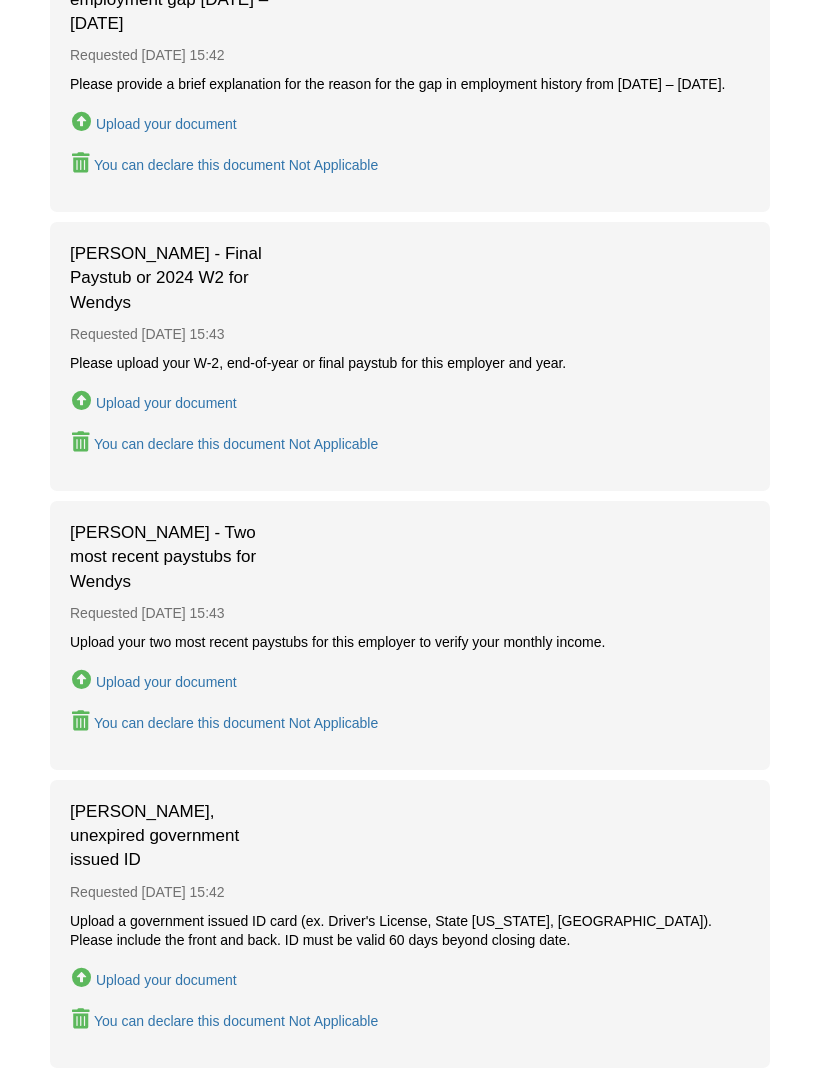 click on "Upload your document" at bounding box center (166, 682) 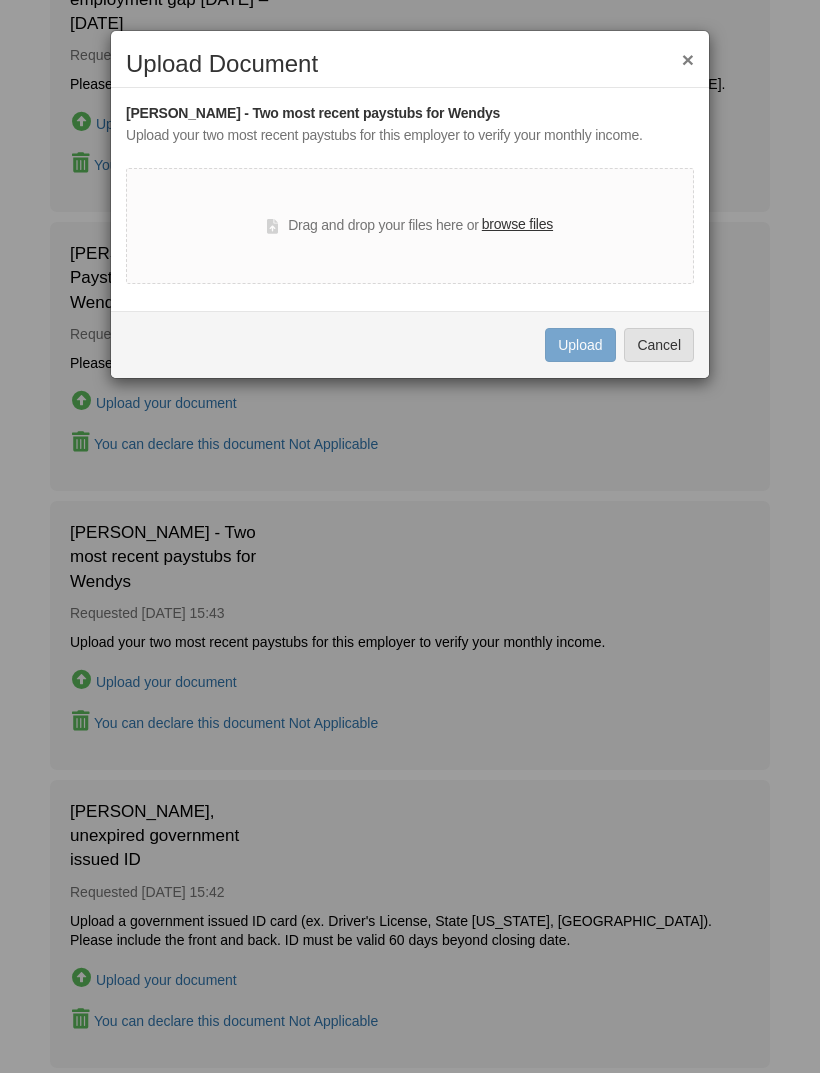 click on "browse files" at bounding box center [517, 225] 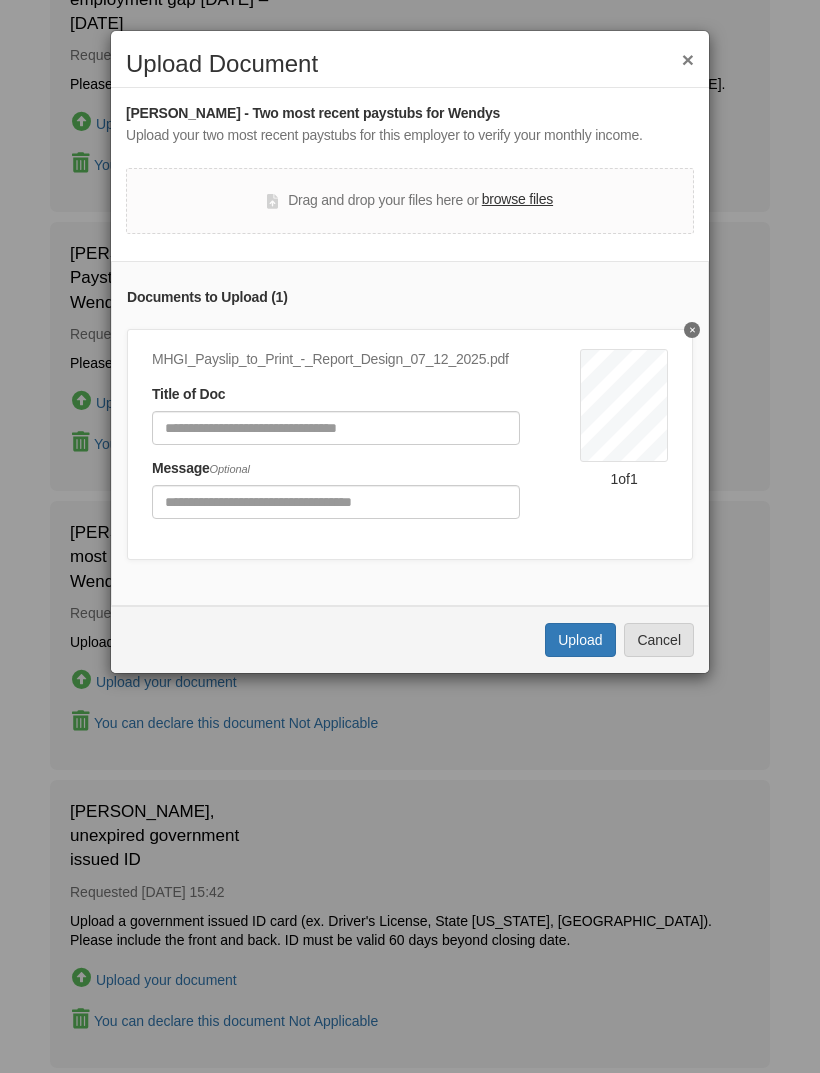 click on "Upload" at bounding box center (580, 640) 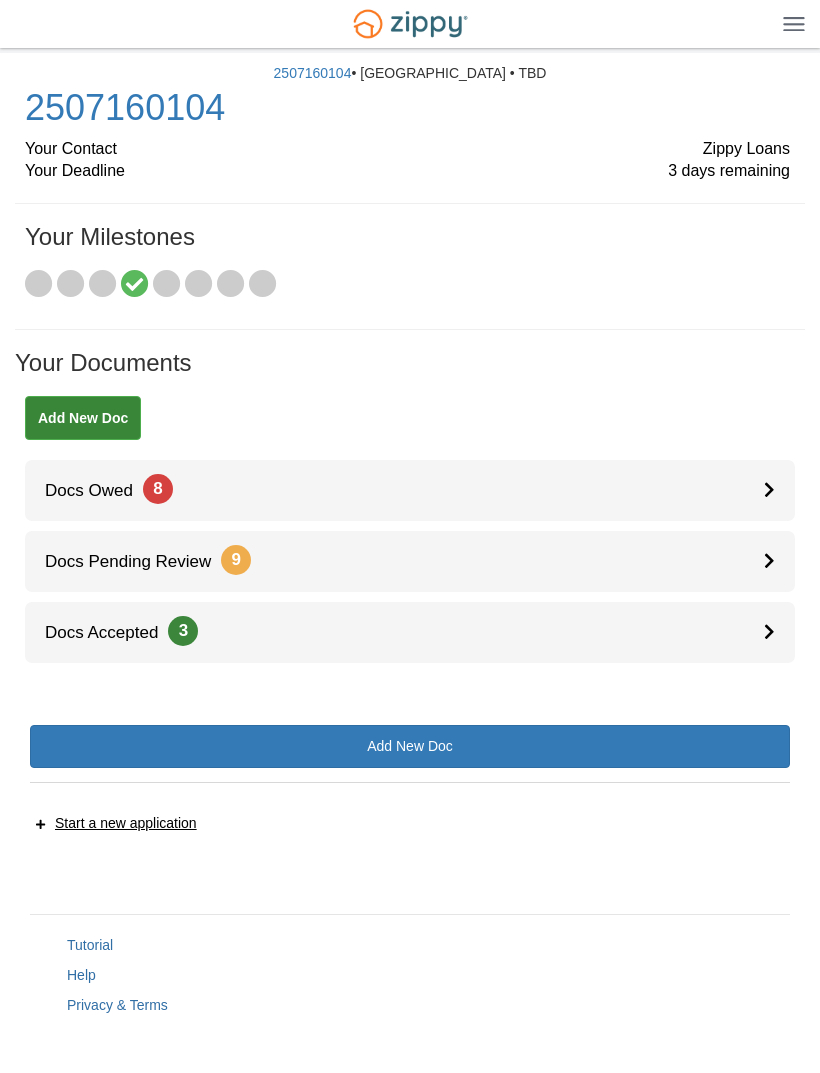 scroll, scrollTop: 0, scrollLeft: 0, axis: both 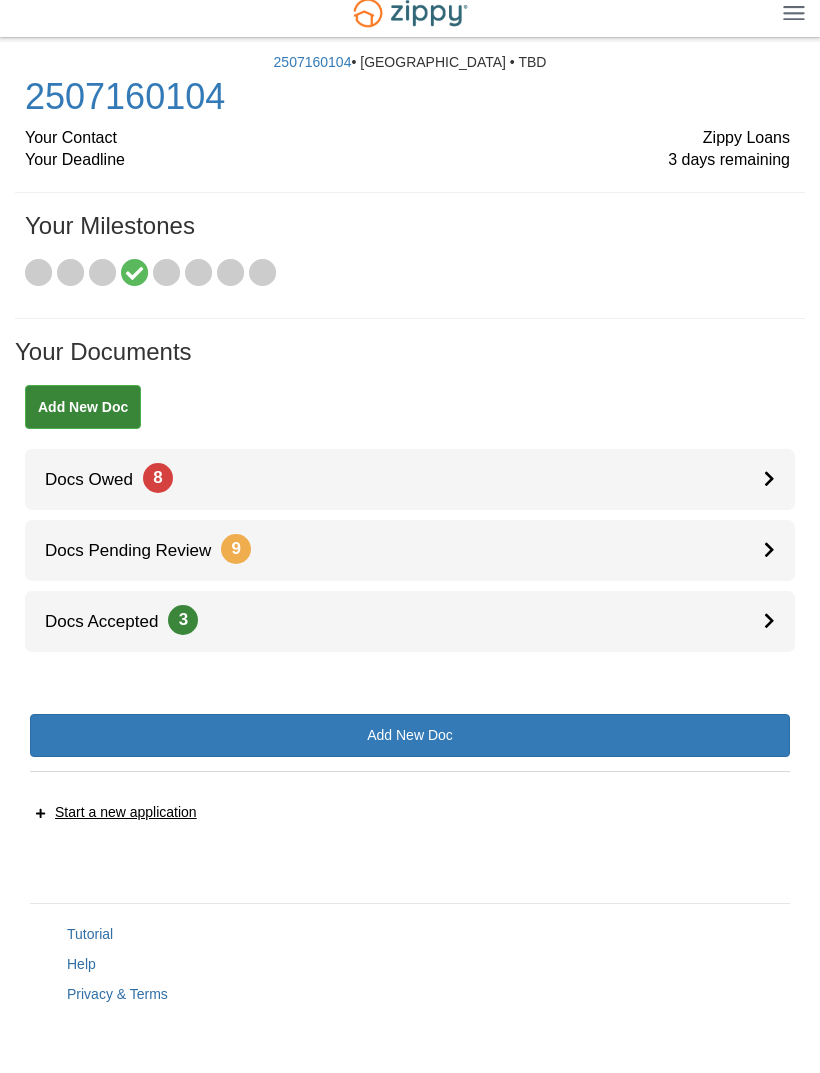 click on "Docs Pending Review 9" at bounding box center (410, 550) 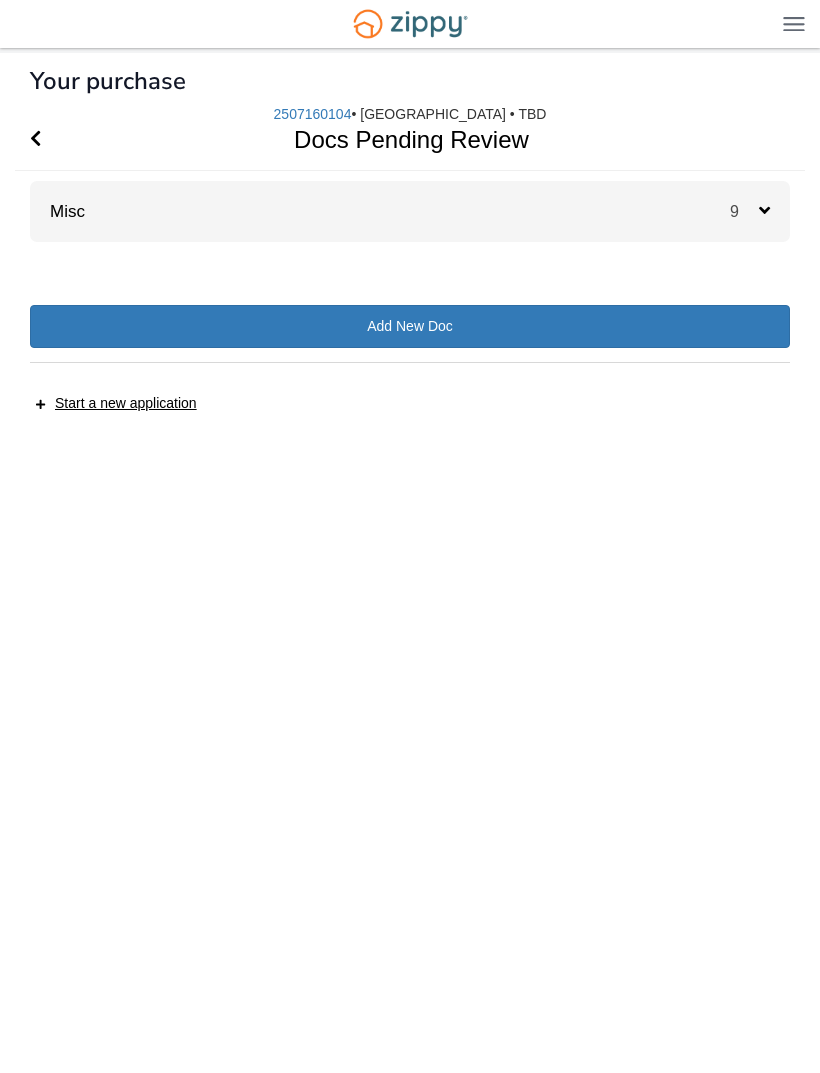 scroll, scrollTop: 0, scrollLeft: 0, axis: both 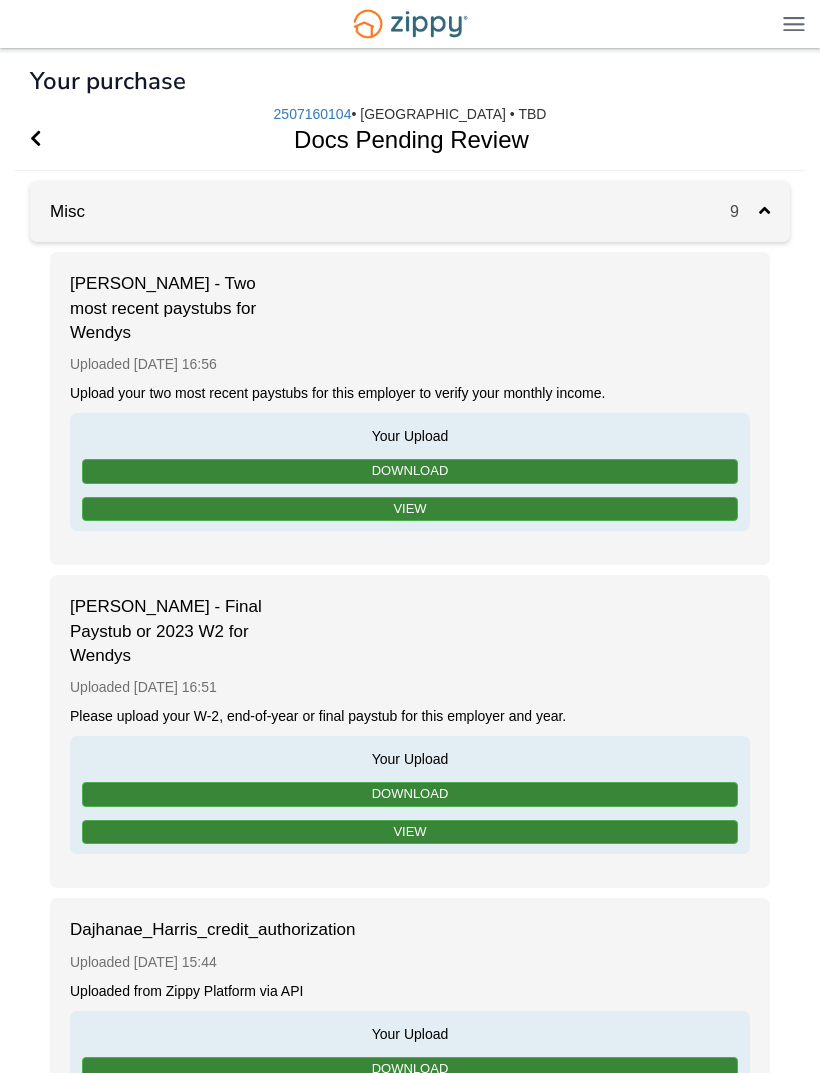 click on "View" at bounding box center (410, 509) 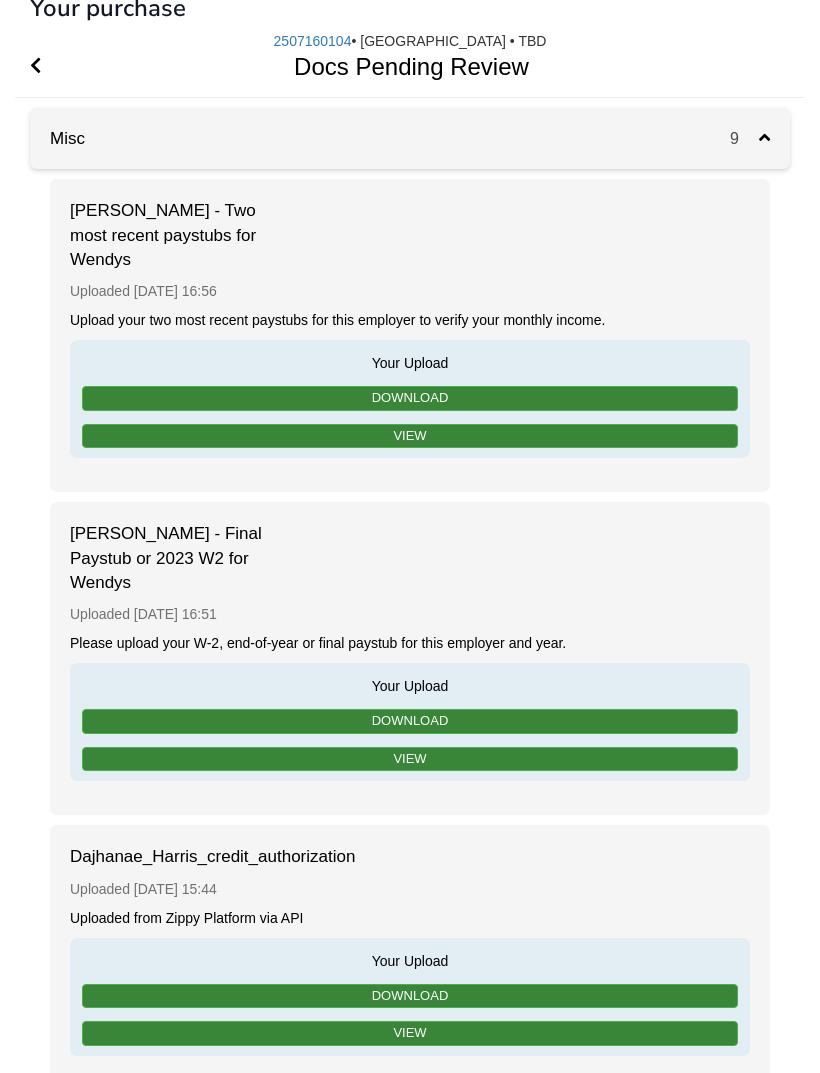 scroll, scrollTop: 0, scrollLeft: 0, axis: both 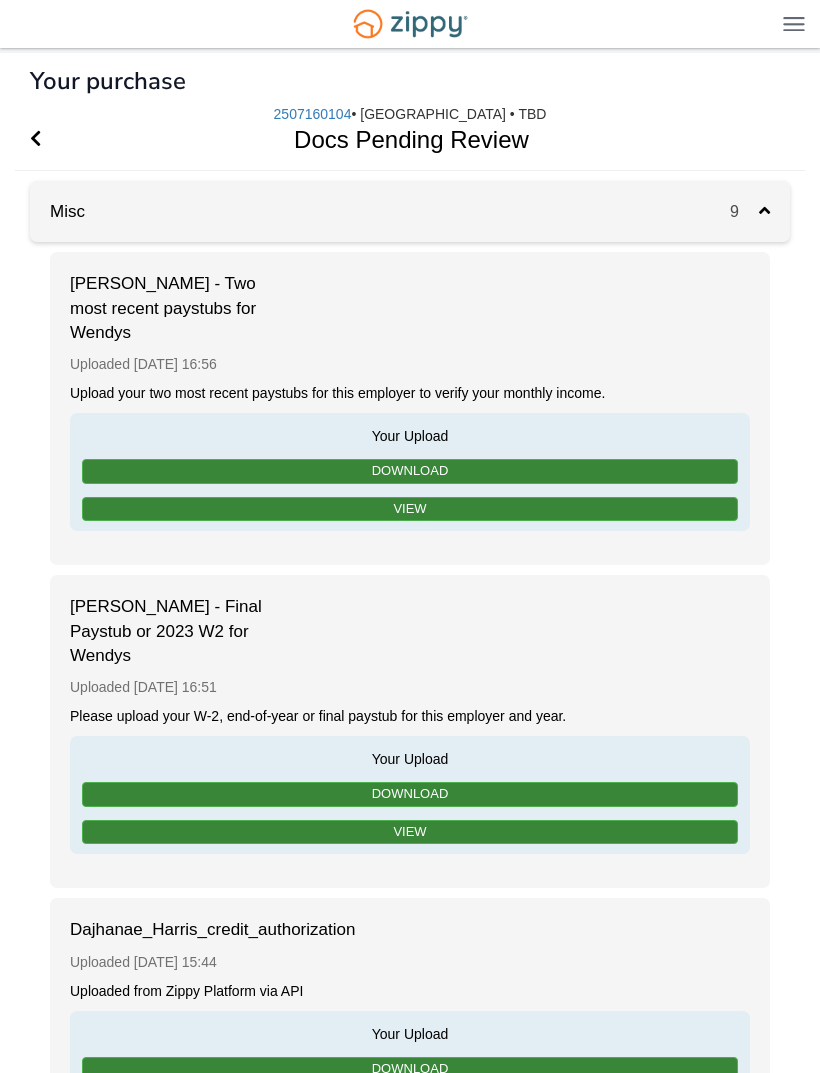 click on "Upload your two most recent paystubs for this employer to verify your monthly income." at bounding box center (410, 393) 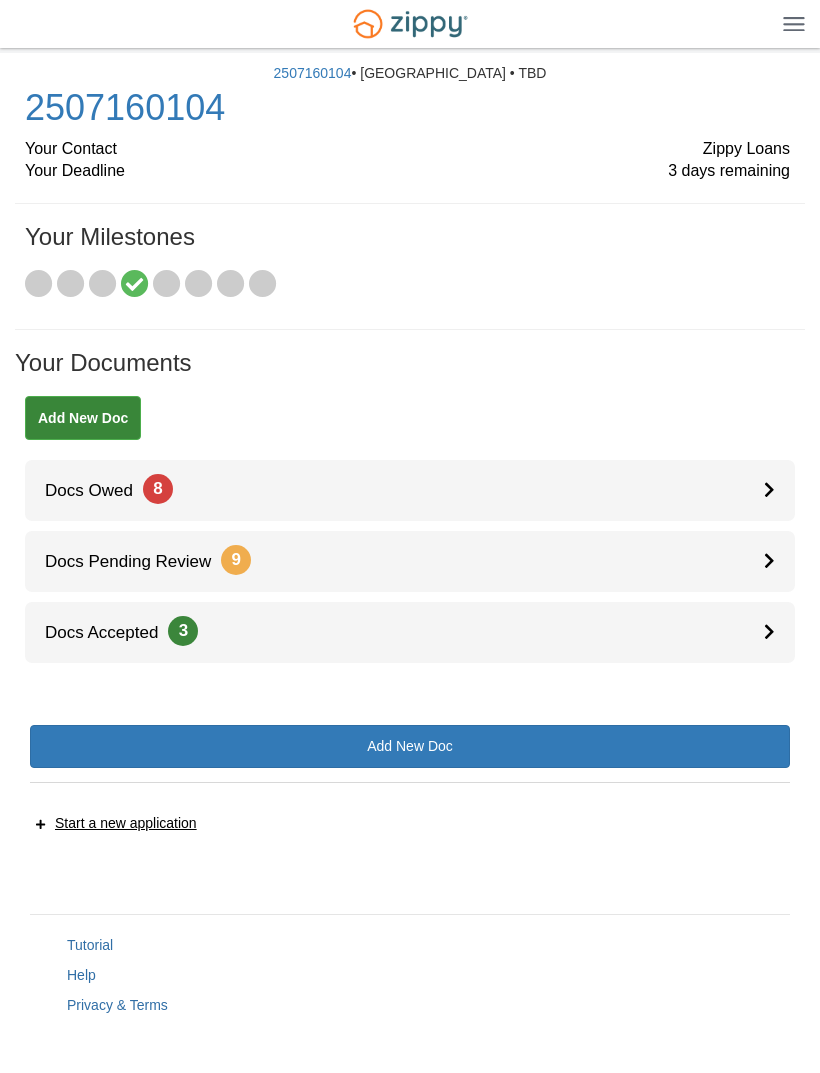 scroll, scrollTop: 0, scrollLeft: 0, axis: both 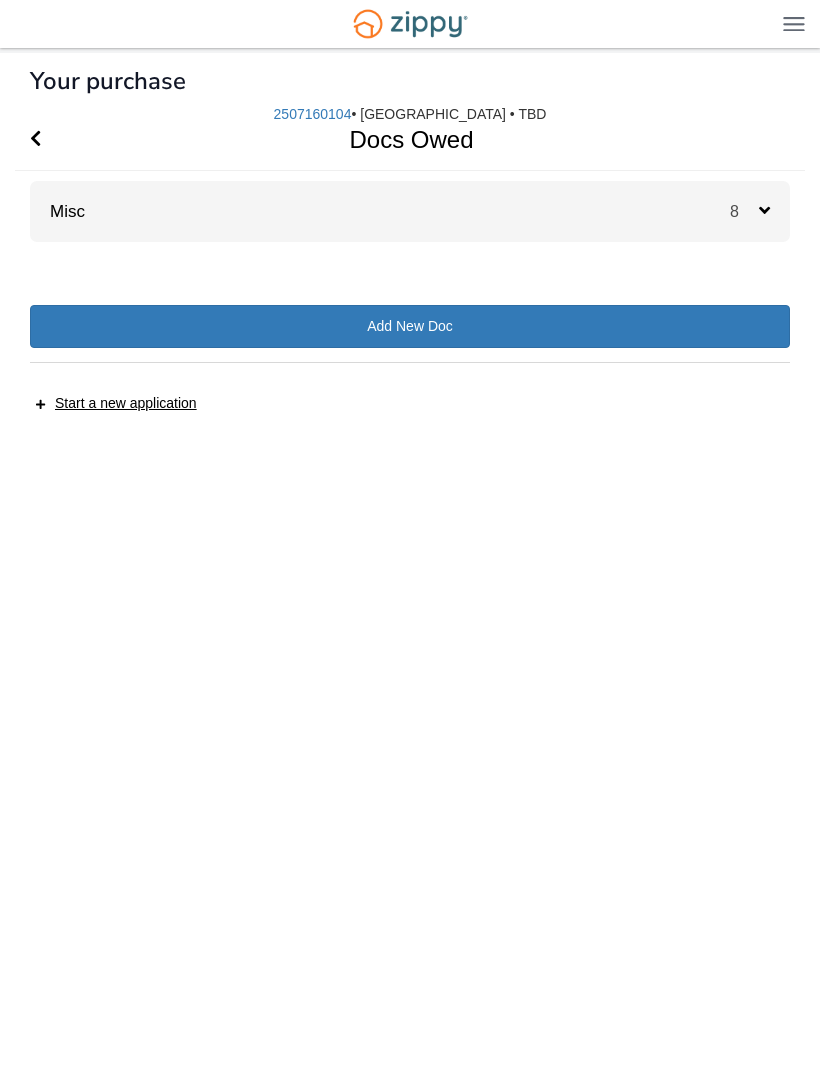 click at bounding box center [764, 210] 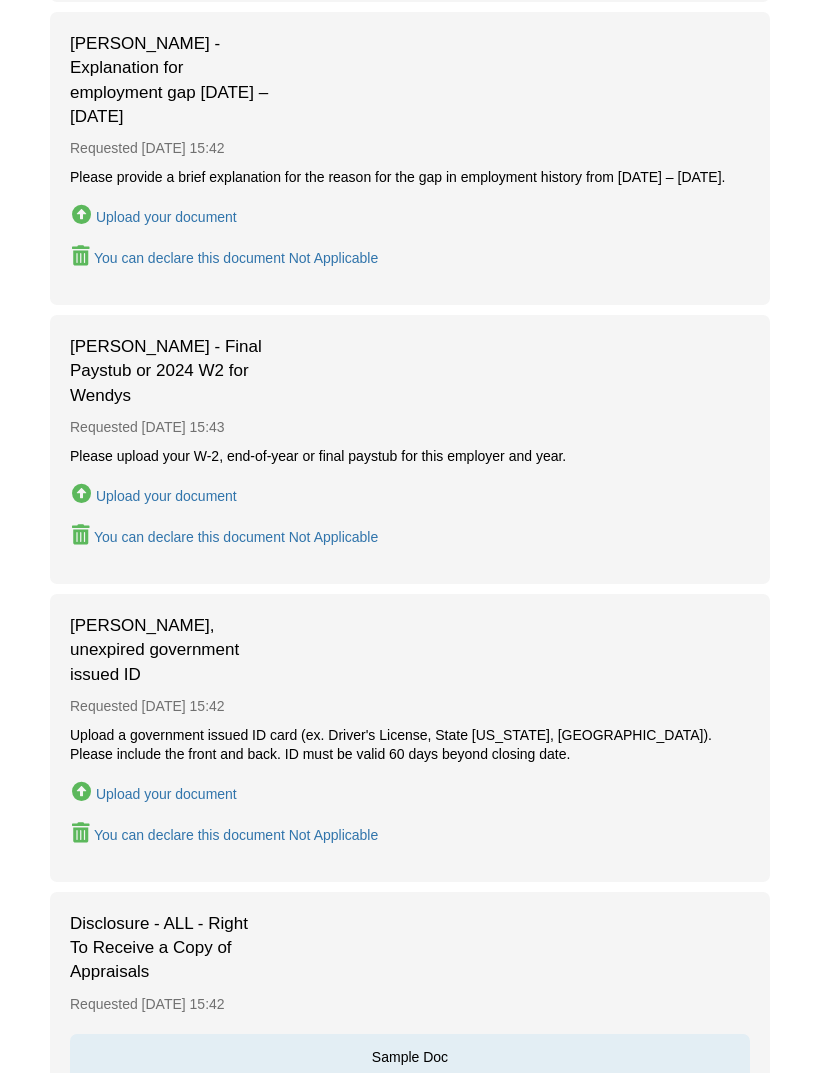 scroll, scrollTop: 636, scrollLeft: 0, axis: vertical 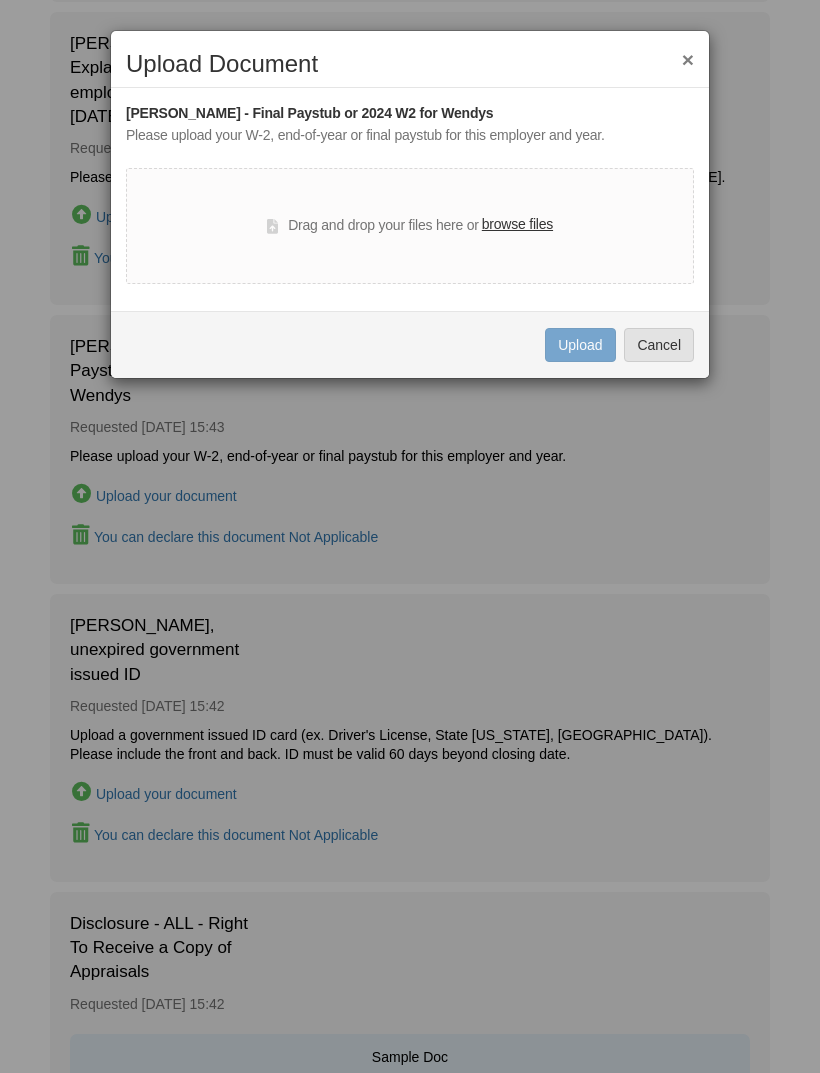 click on "browse files" at bounding box center (517, 225) 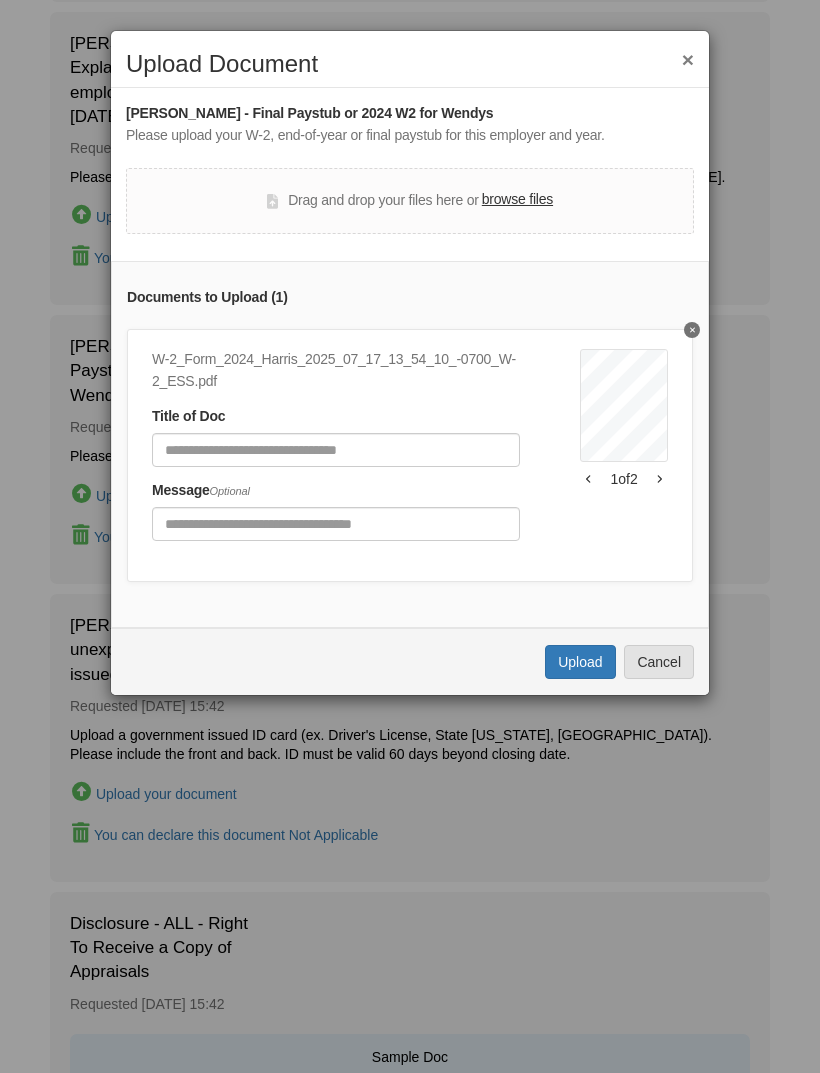click on "Upload" at bounding box center [580, 662] 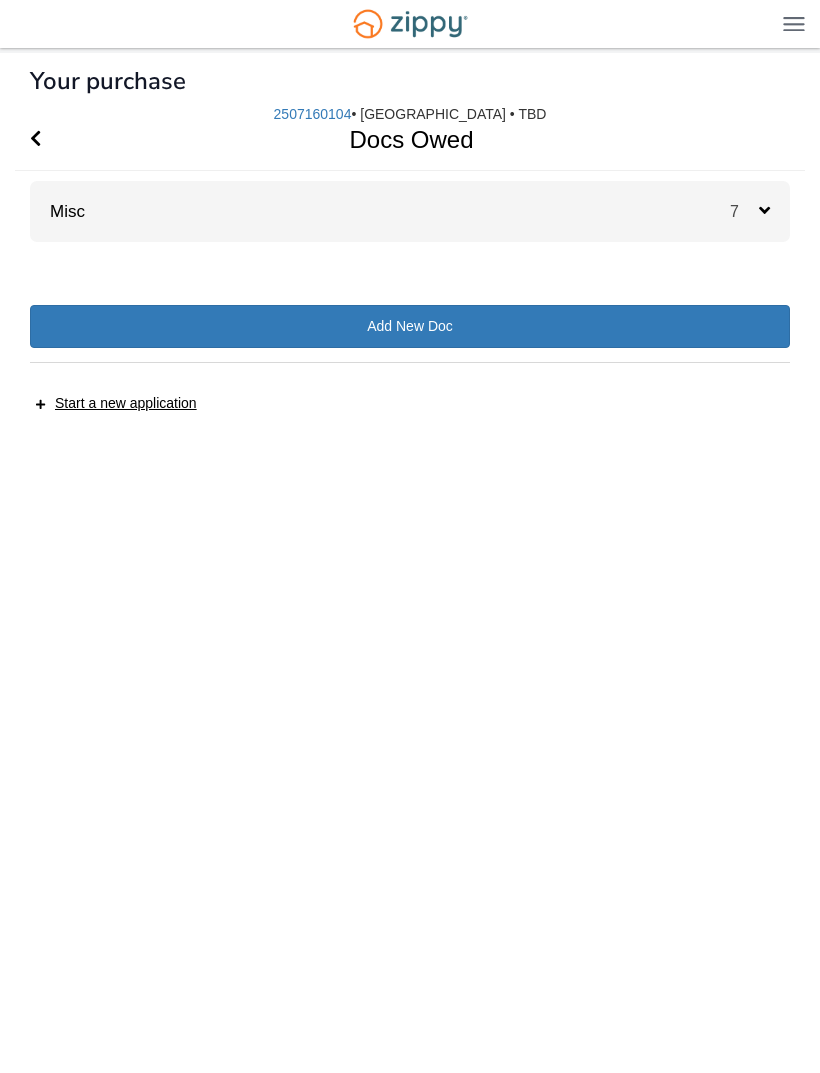 scroll, scrollTop: 26, scrollLeft: 0, axis: vertical 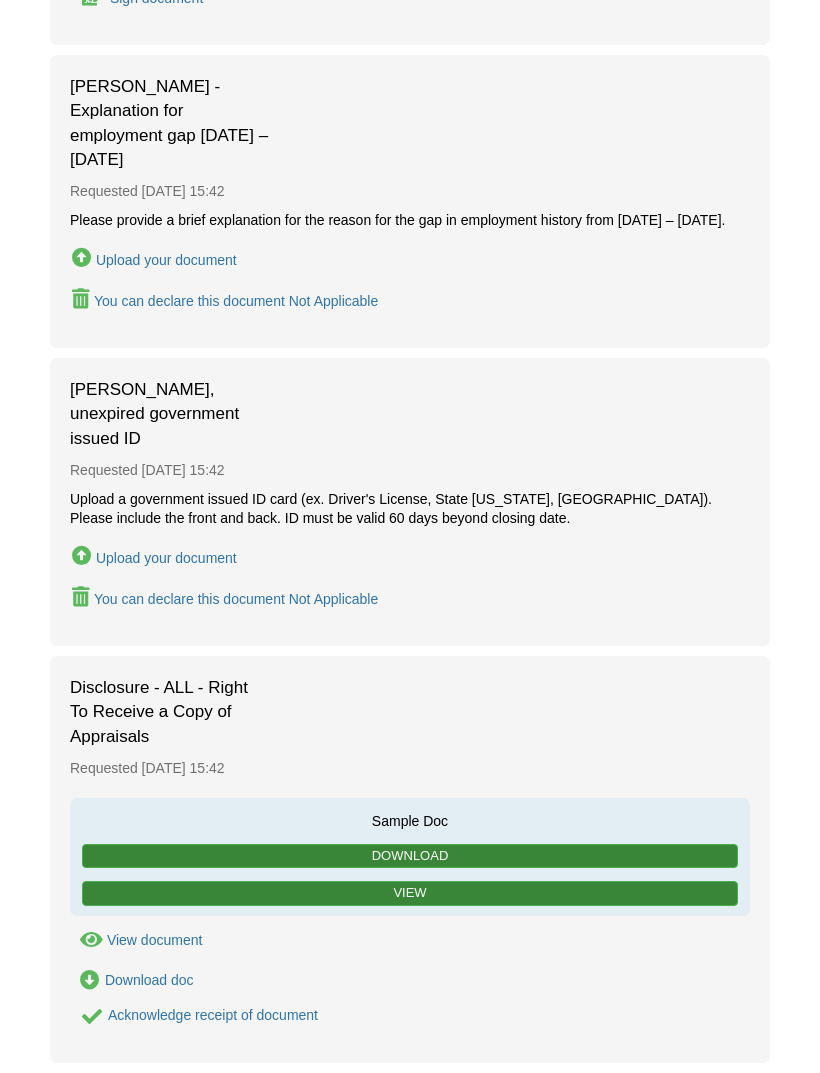 click on "Upload your document" at bounding box center (154, 556) 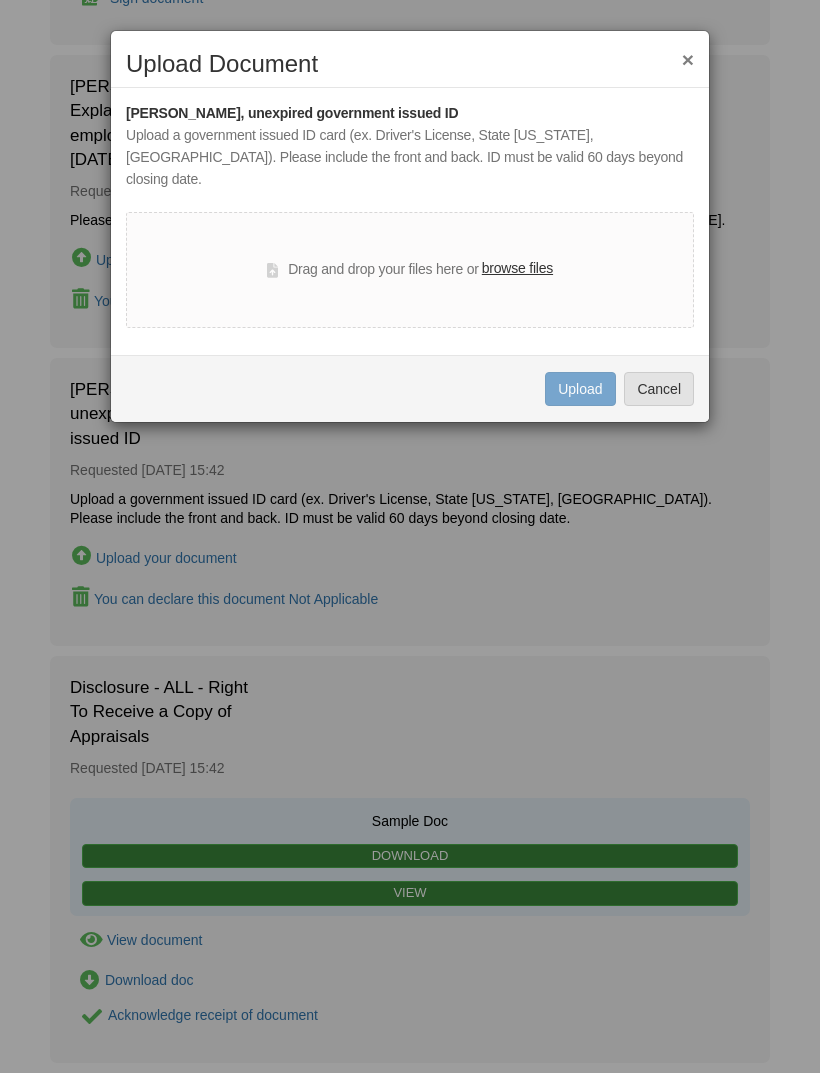 click on "browse files" at bounding box center (517, 269) 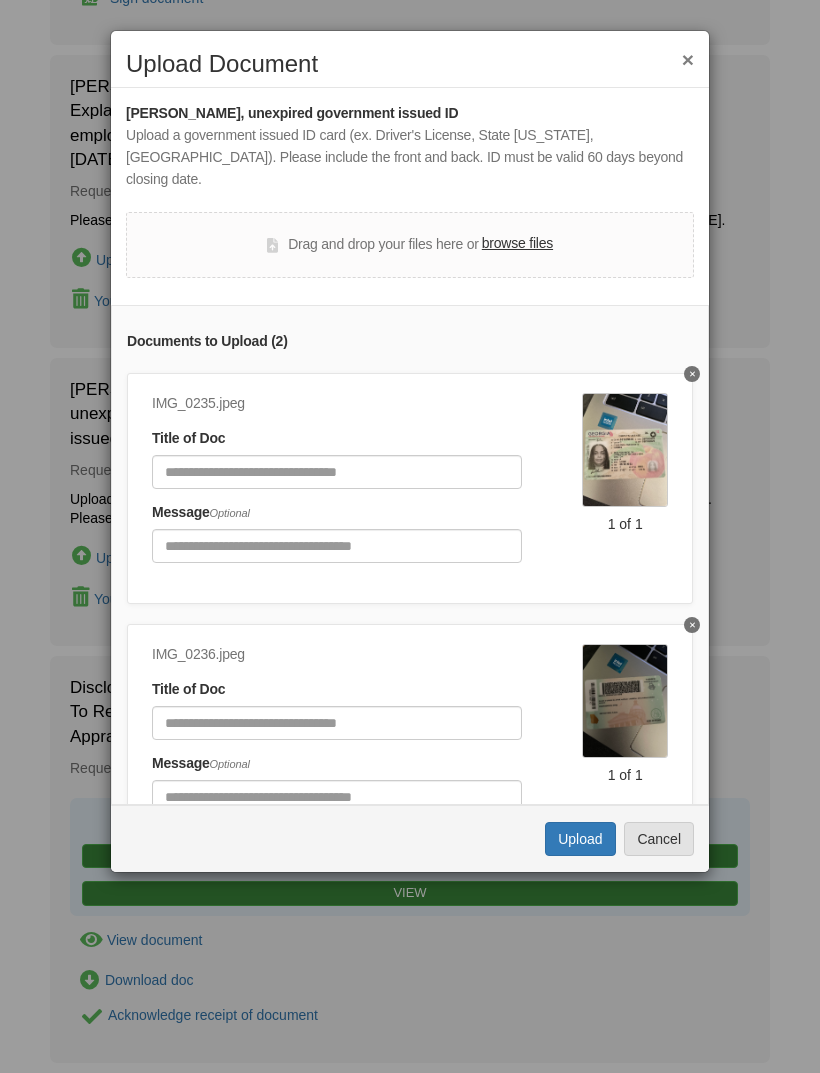 click on "Upload" at bounding box center [580, 839] 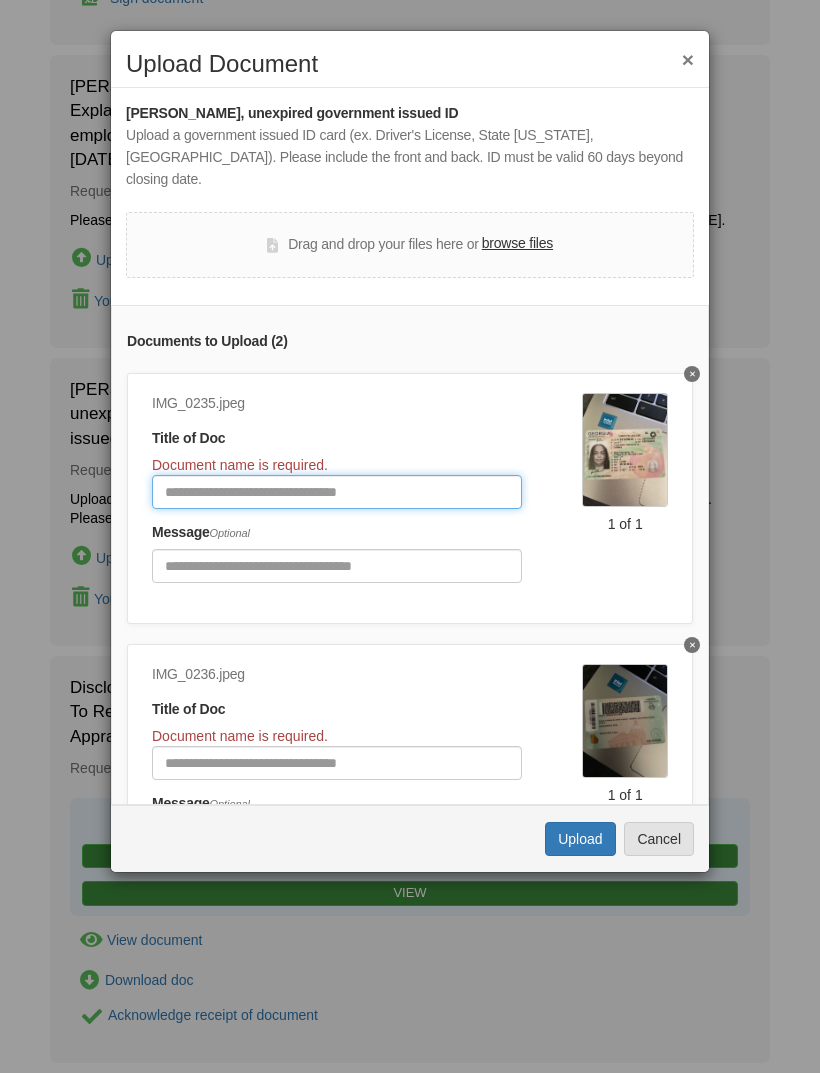 click at bounding box center (337, 492) 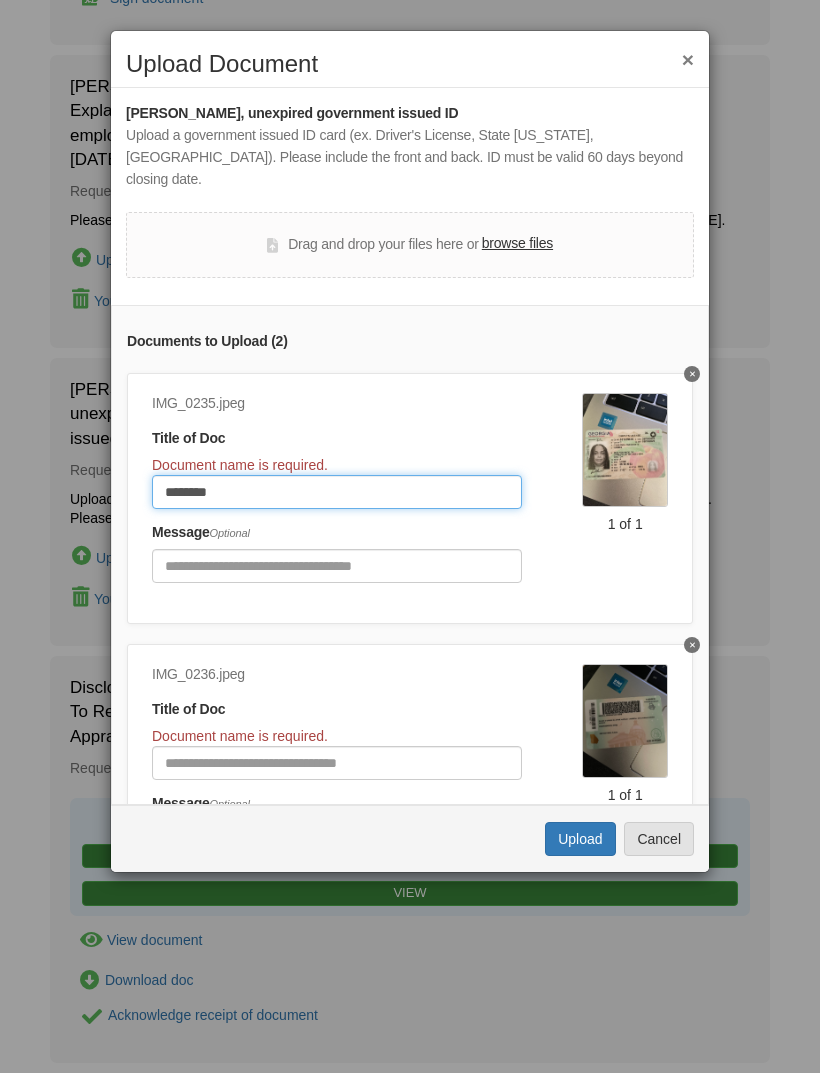 type on "*******" 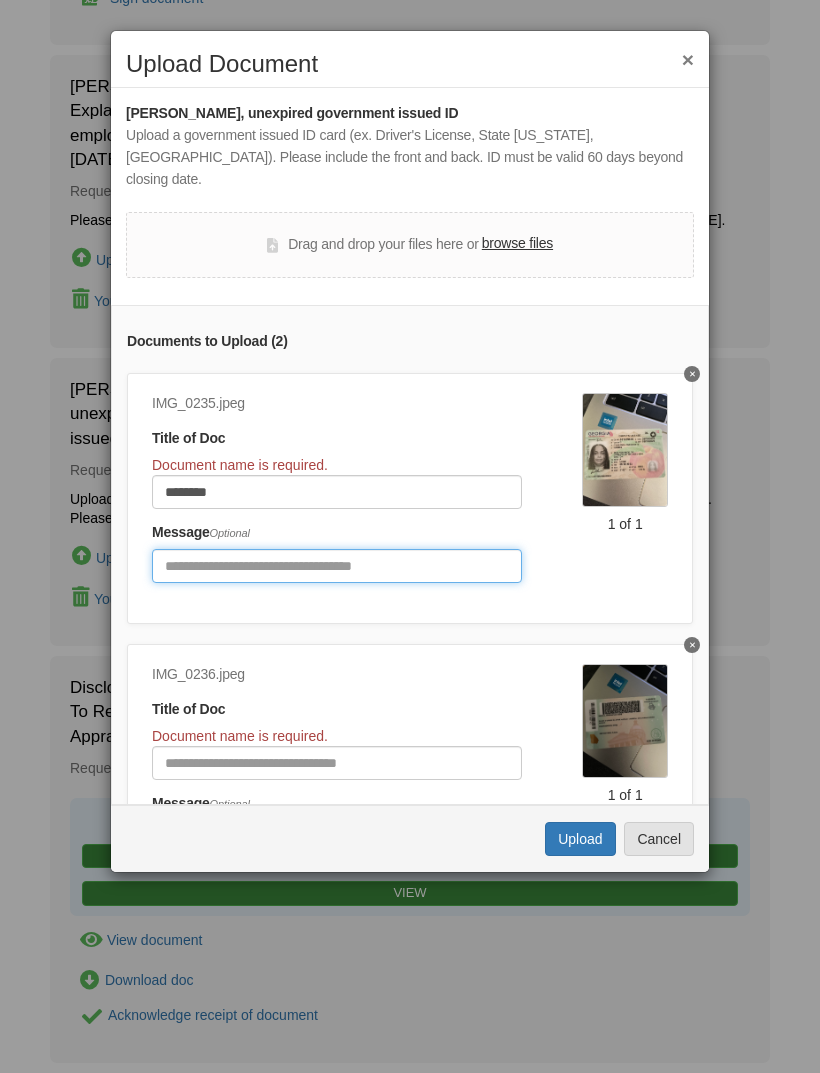 click at bounding box center (337, 566) 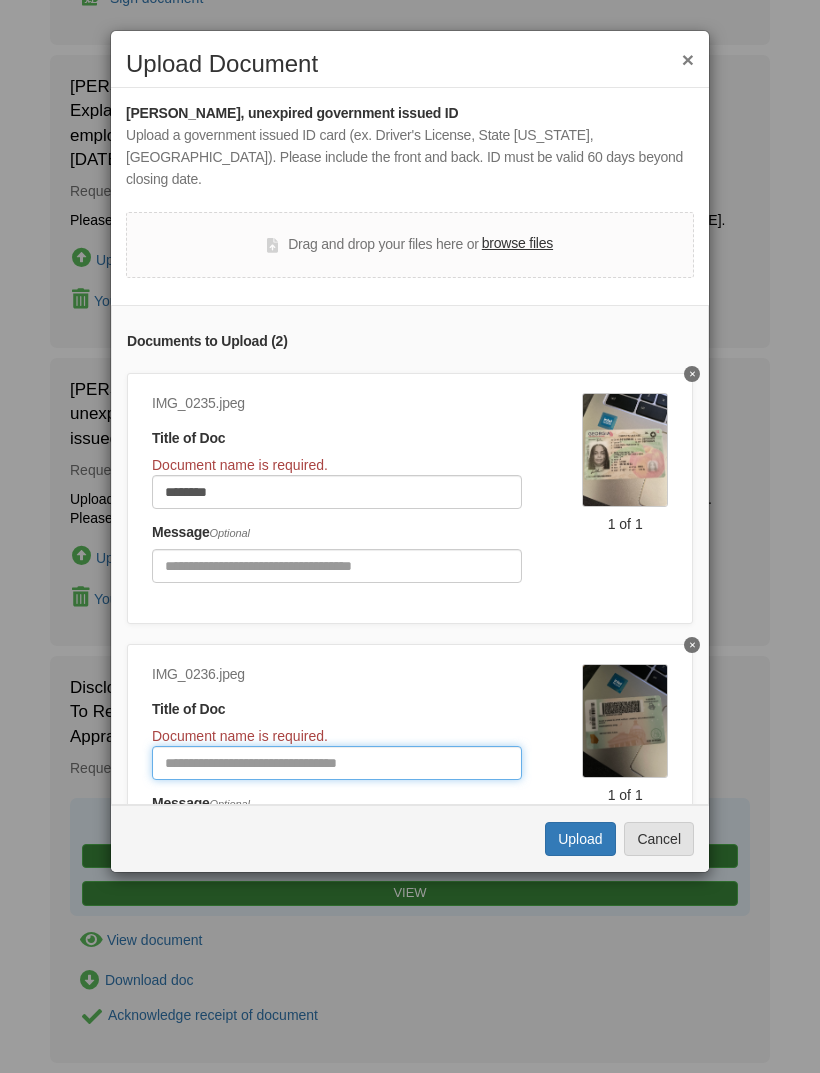 click at bounding box center [337, 763] 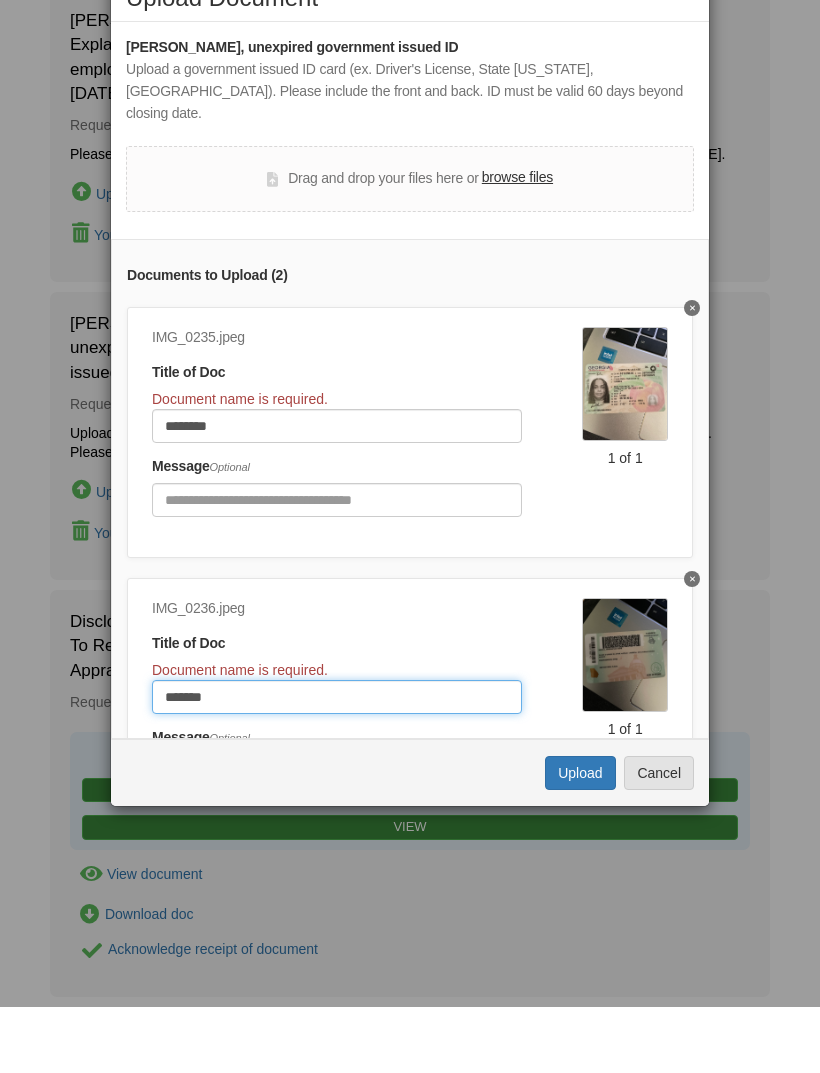 type on "*******" 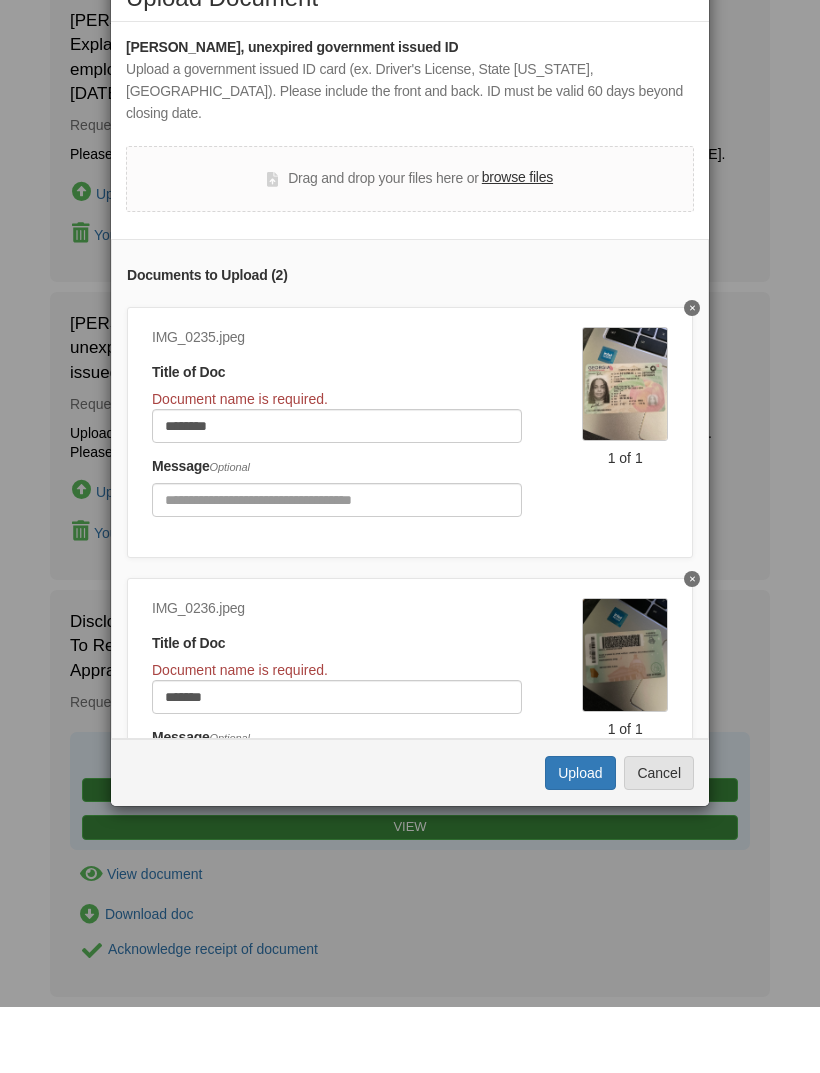 click on "Upload" at bounding box center [580, 839] 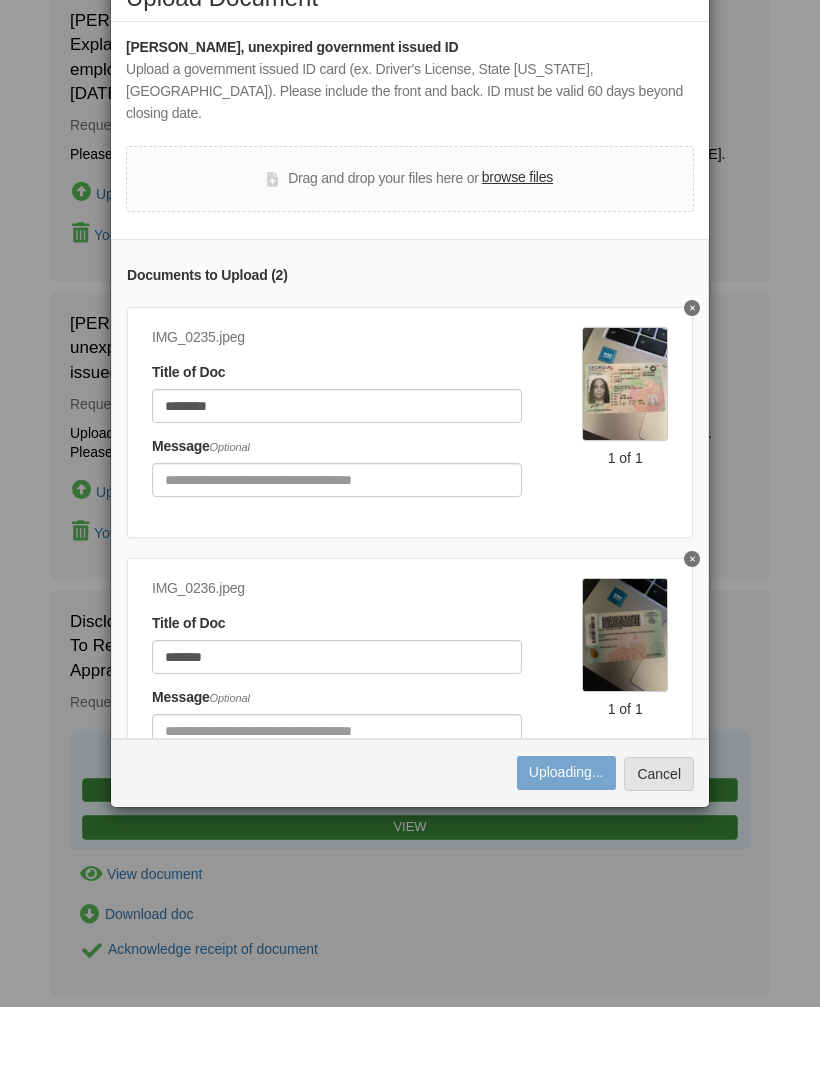 scroll, scrollTop: 659, scrollLeft: 0, axis: vertical 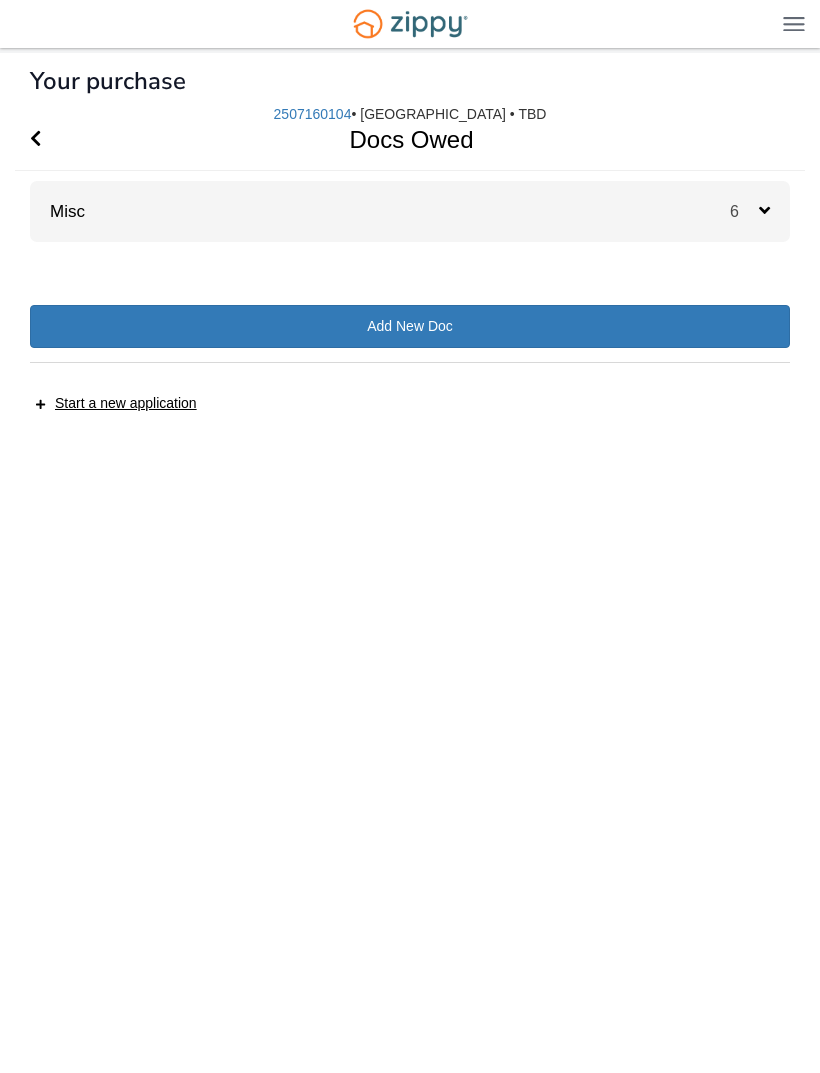 click on "6" at bounding box center (744, 211) 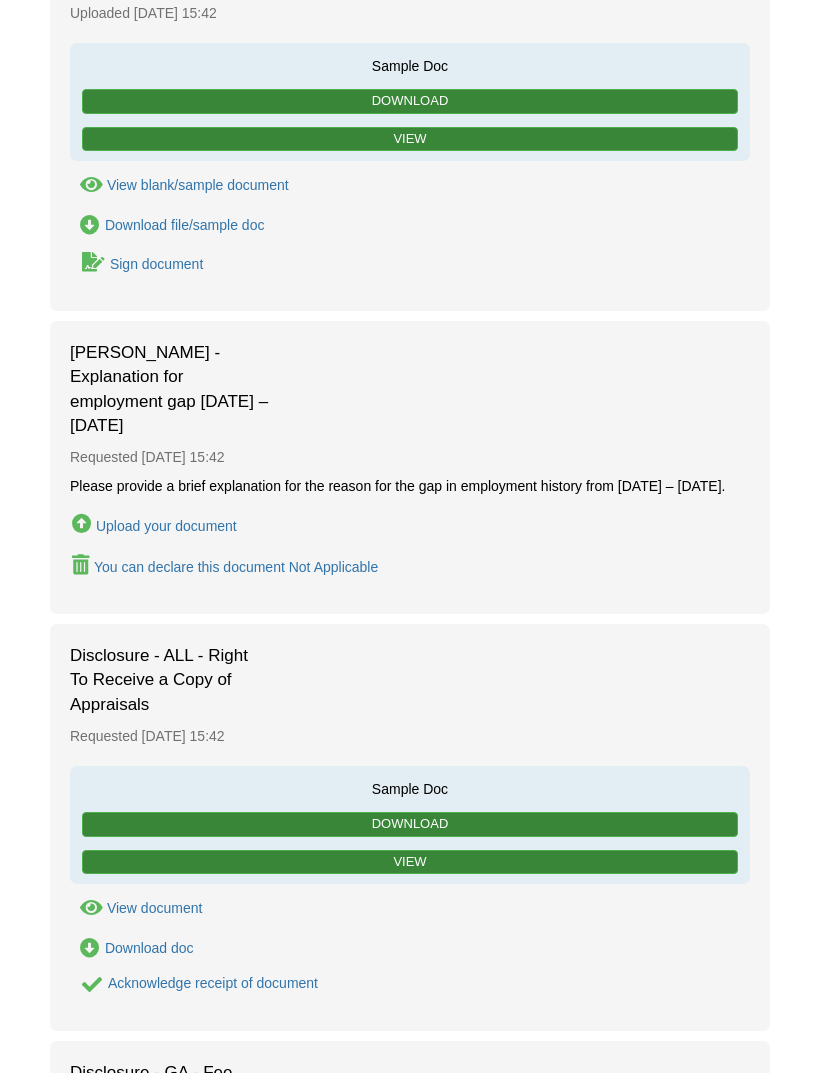 scroll, scrollTop: 327, scrollLeft: 0, axis: vertical 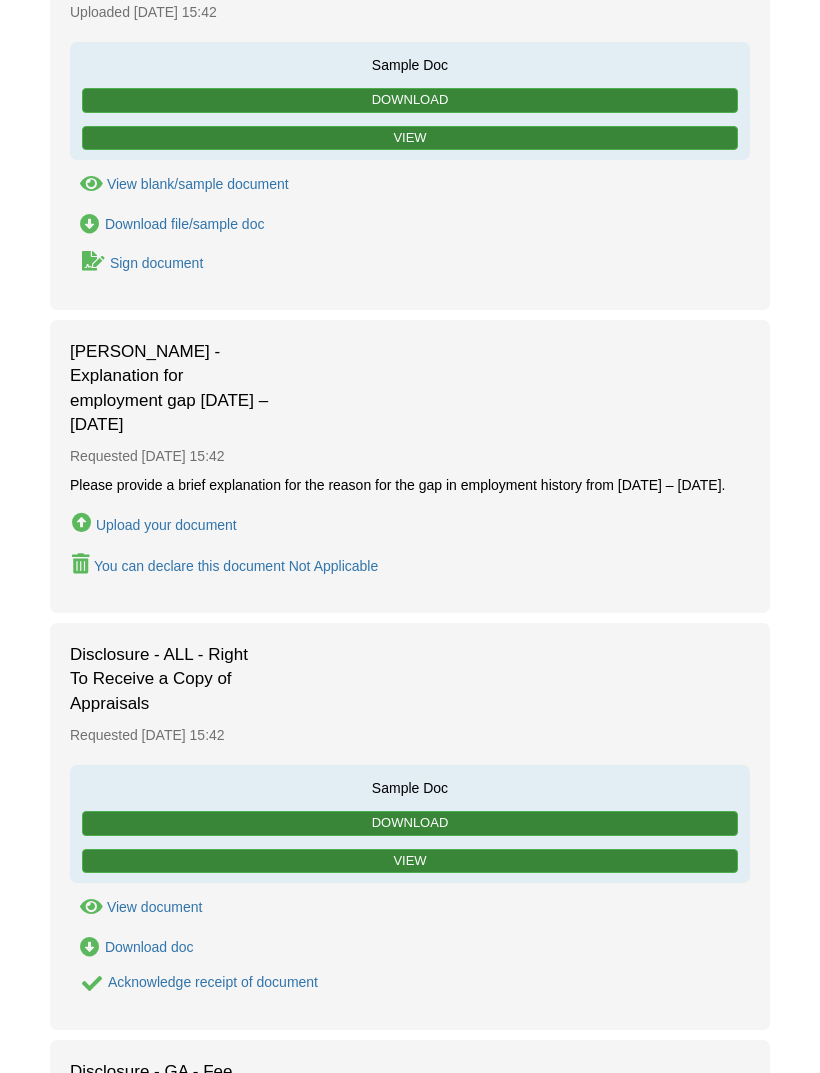 click on "Upload your document" at bounding box center [166, 526] 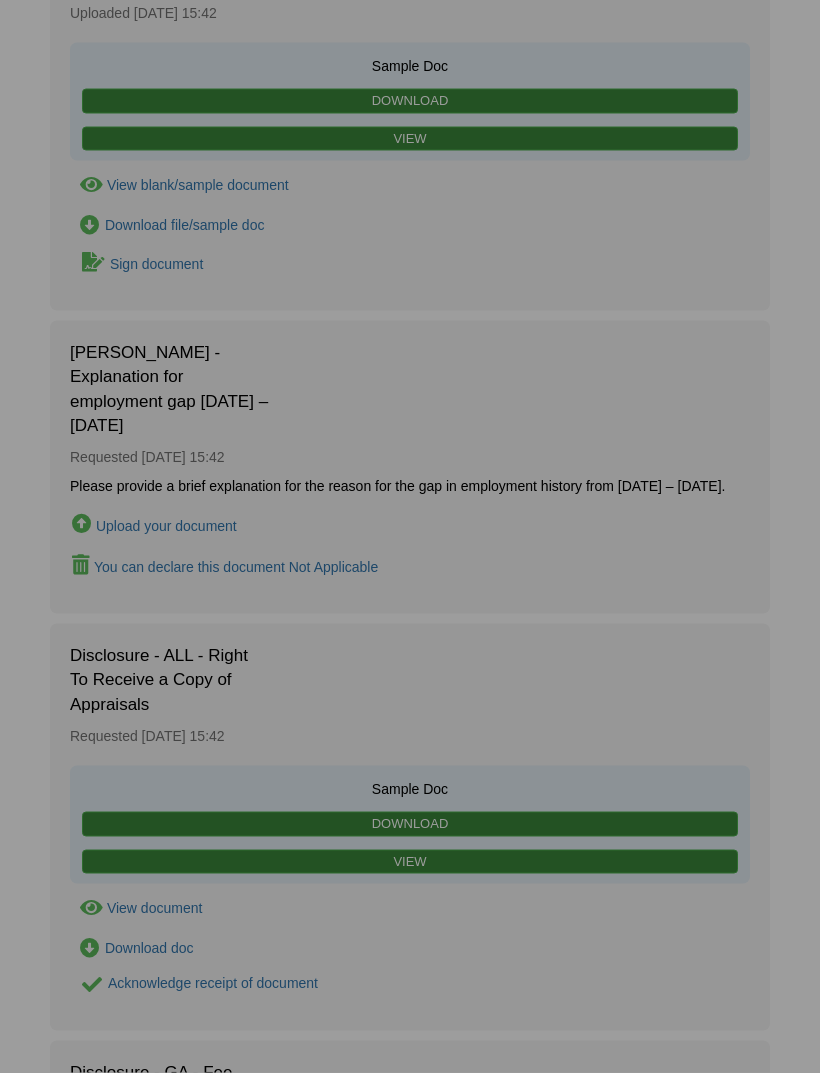 scroll, scrollTop: 328, scrollLeft: 0, axis: vertical 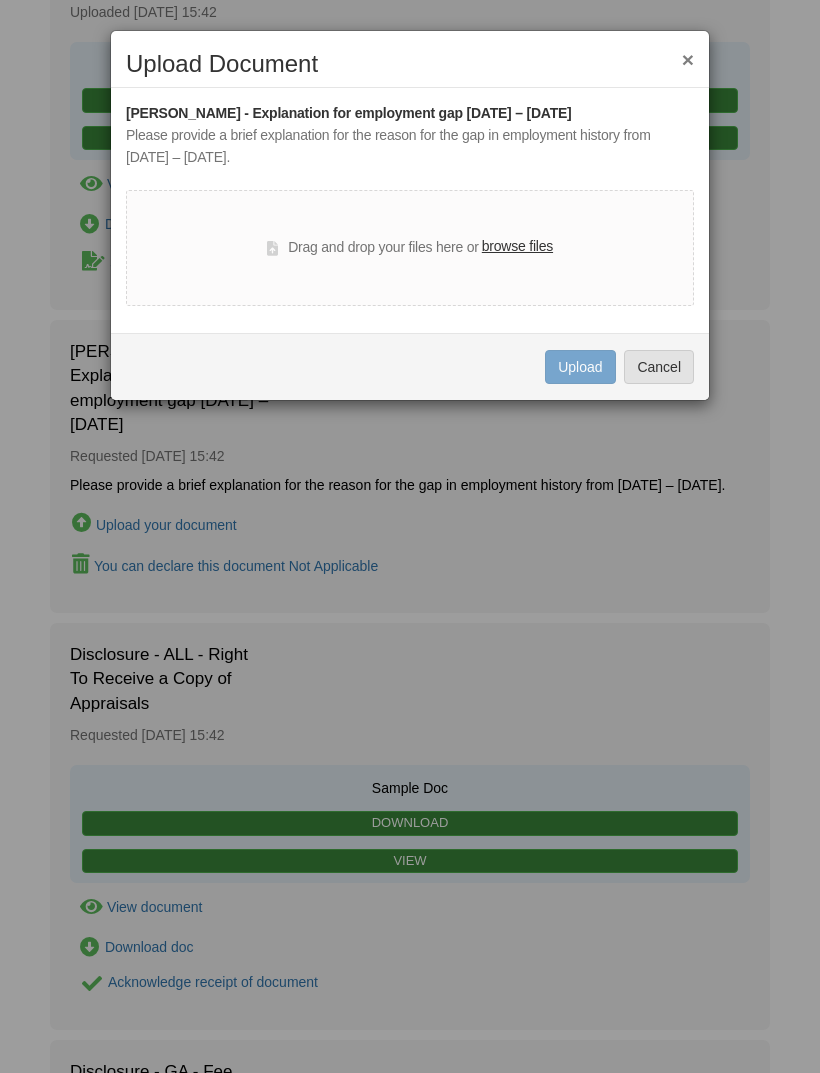 click on "browse files" at bounding box center (517, 247) 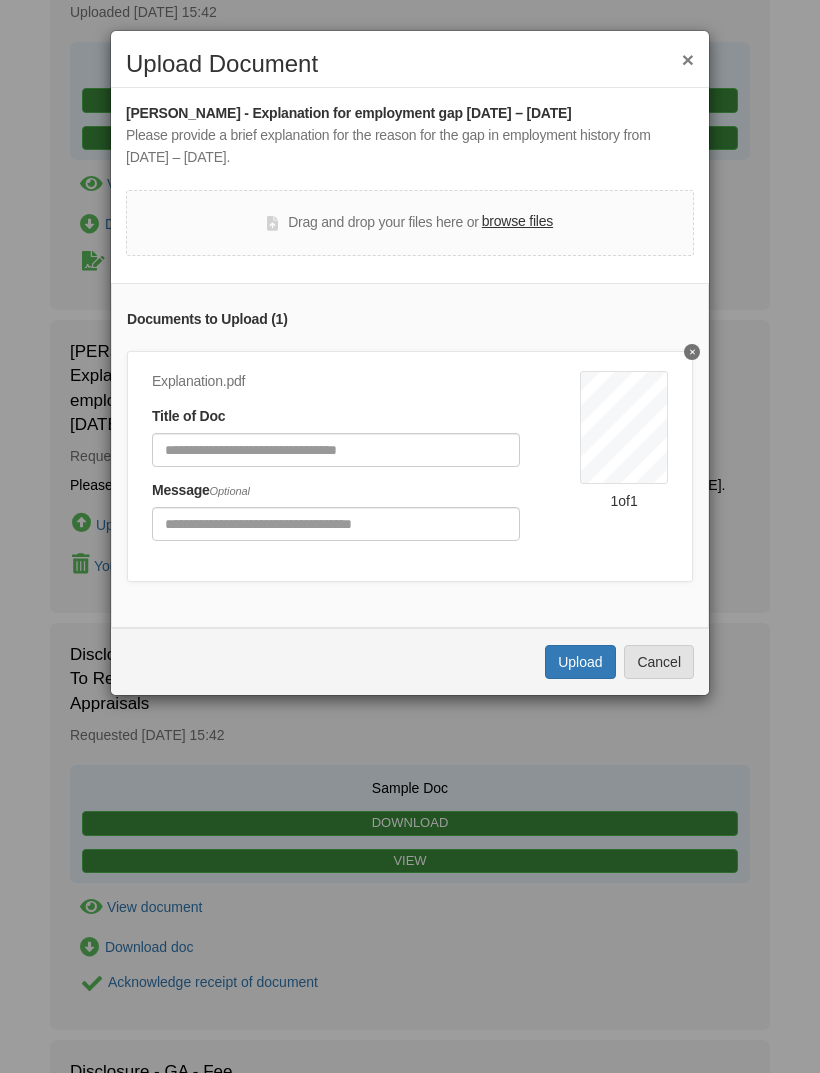 click on "Upload" at bounding box center [580, 662] 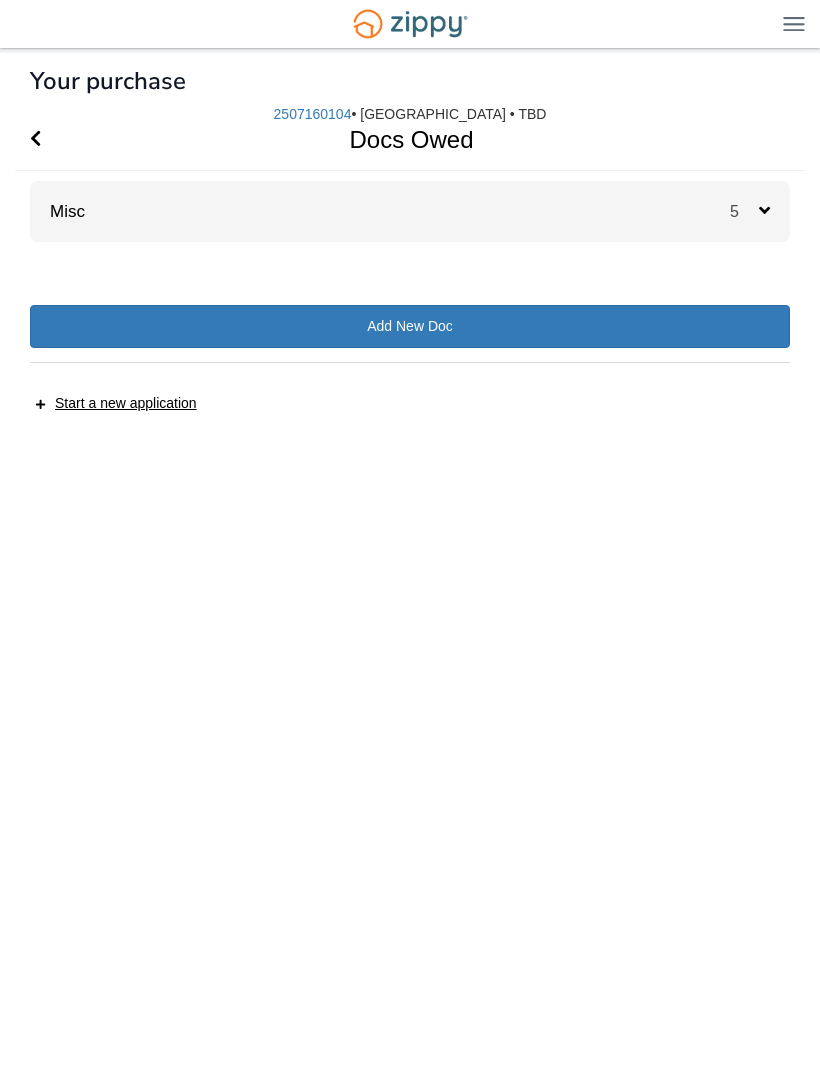 scroll, scrollTop: 0, scrollLeft: 0, axis: both 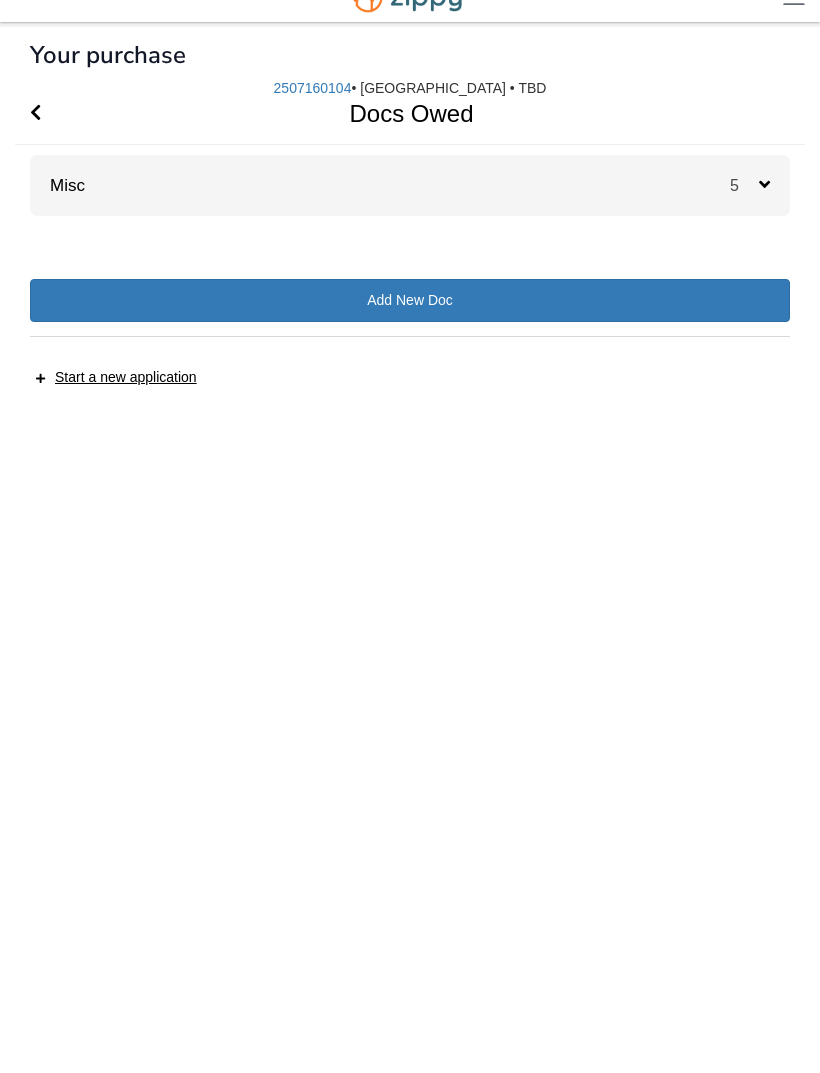 click on "Misc
5" at bounding box center [410, 211] 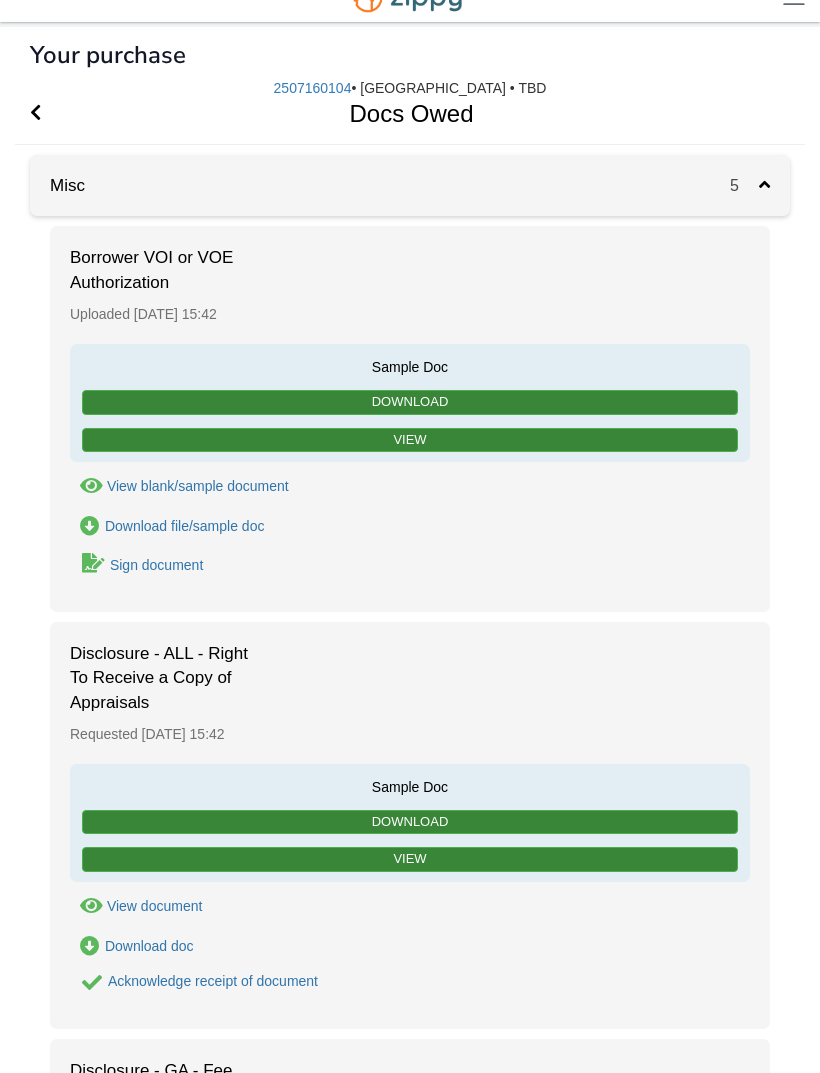 click on "Sign document" at bounding box center (156, 565) 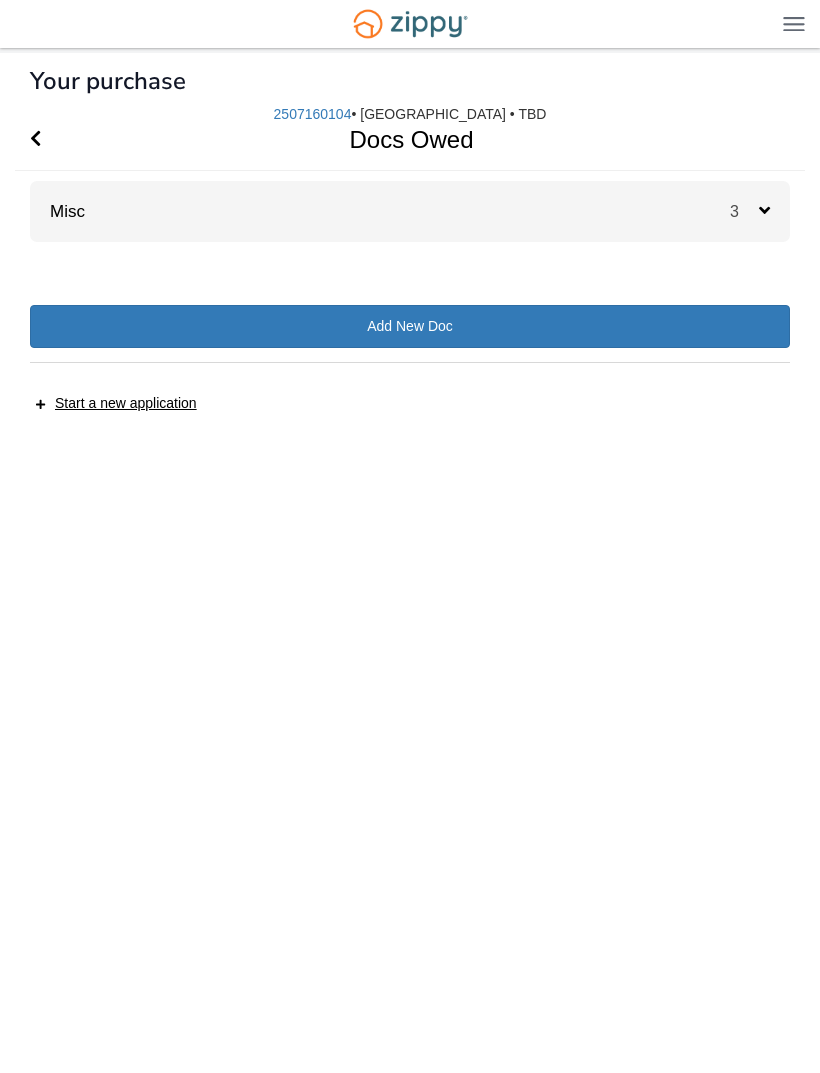 scroll, scrollTop: 0, scrollLeft: 0, axis: both 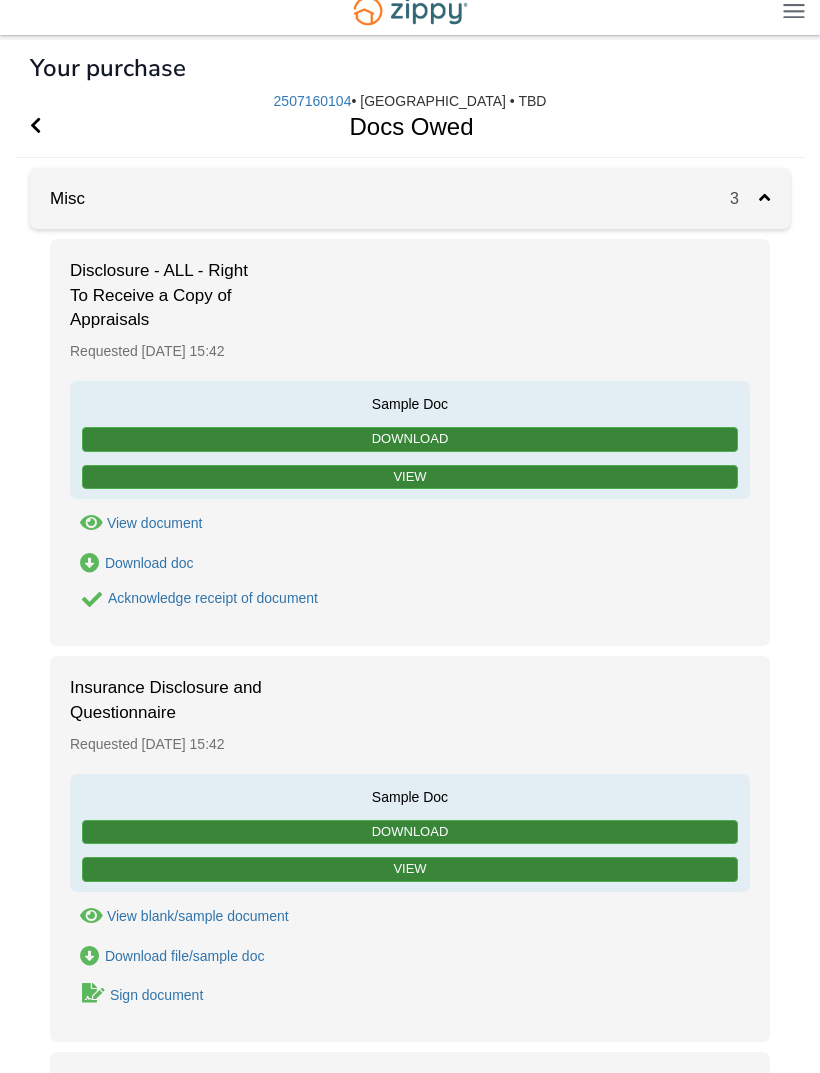 click on "Acknowledge receipt of document" at bounding box center [213, 599] 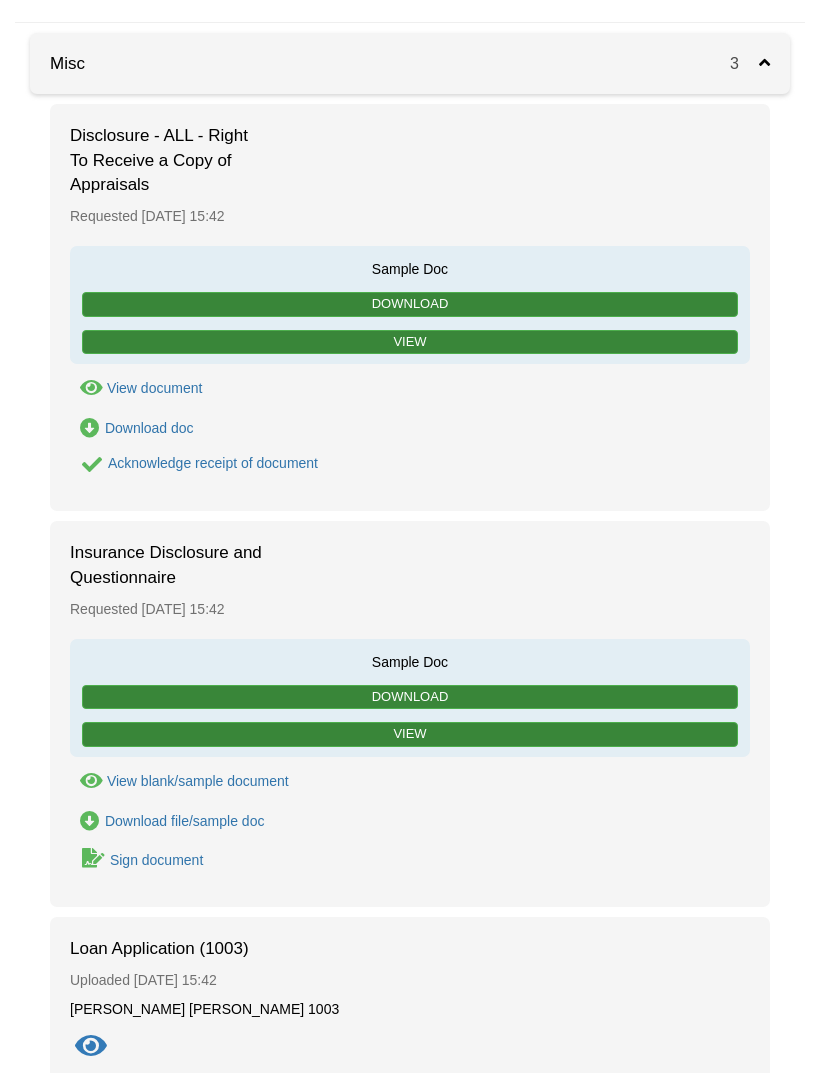 scroll, scrollTop: 160, scrollLeft: 0, axis: vertical 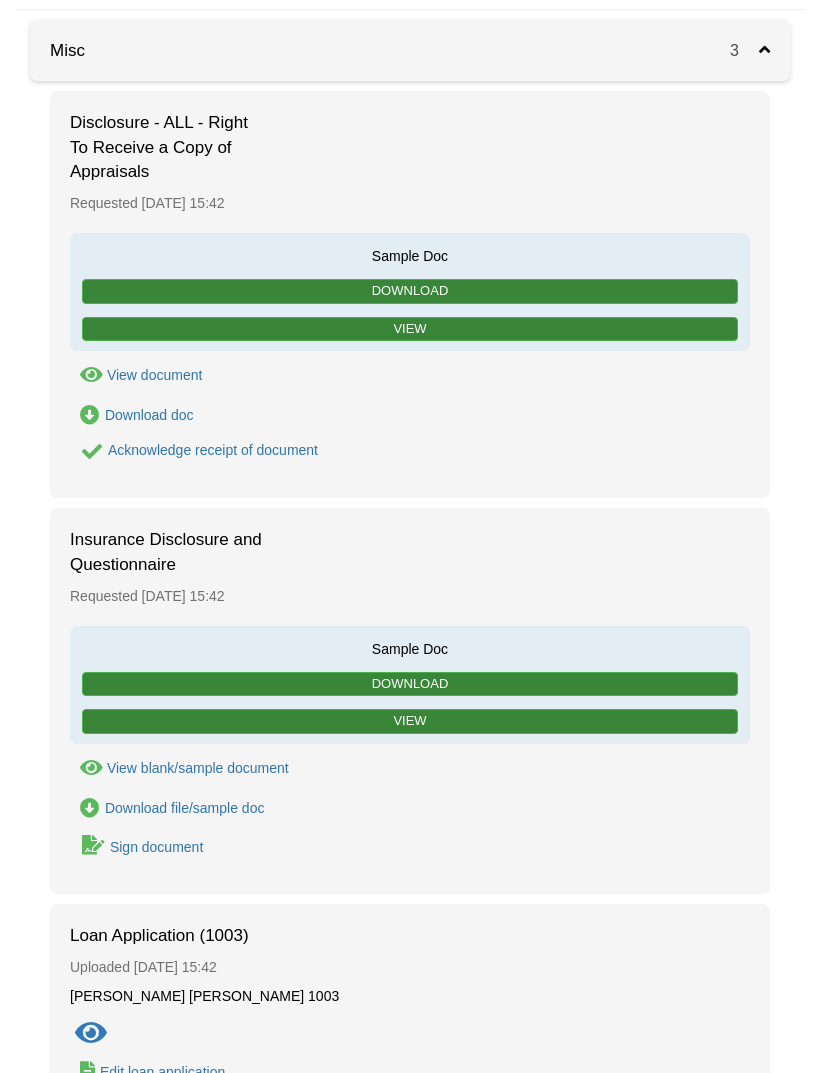 click on "Acknowledge receipt of document" at bounding box center [213, 451] 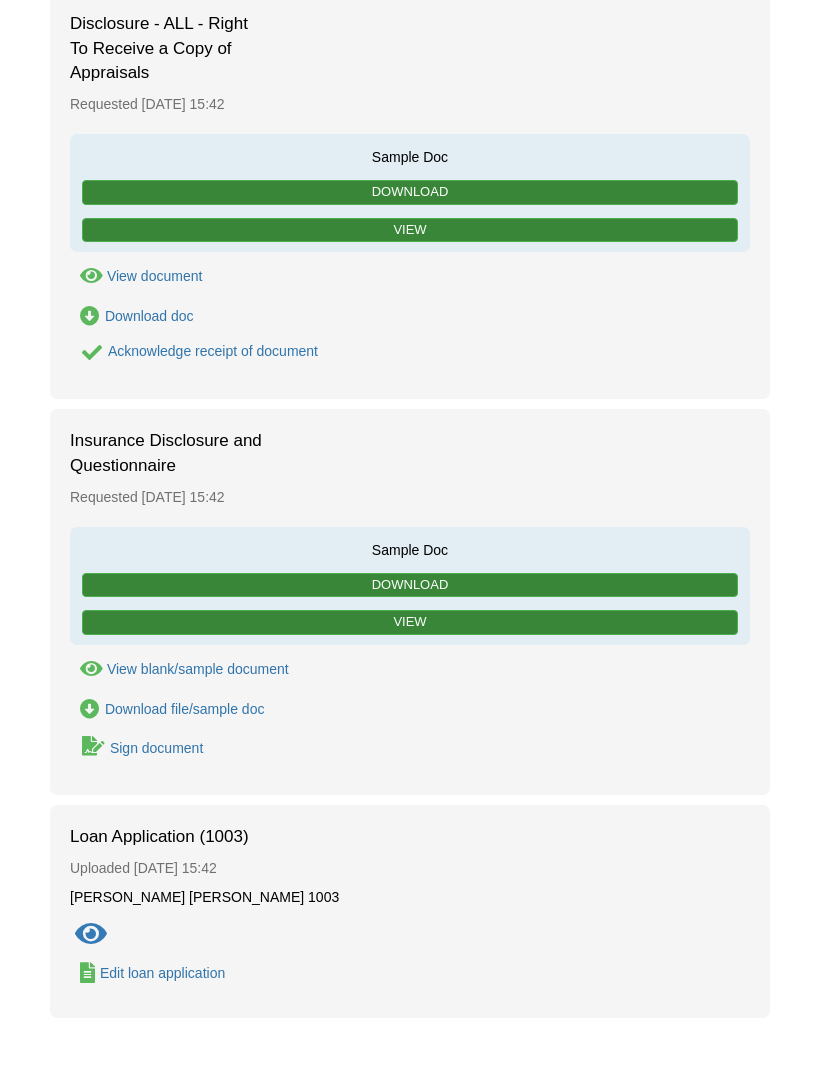 scroll, scrollTop: 296, scrollLeft: 0, axis: vertical 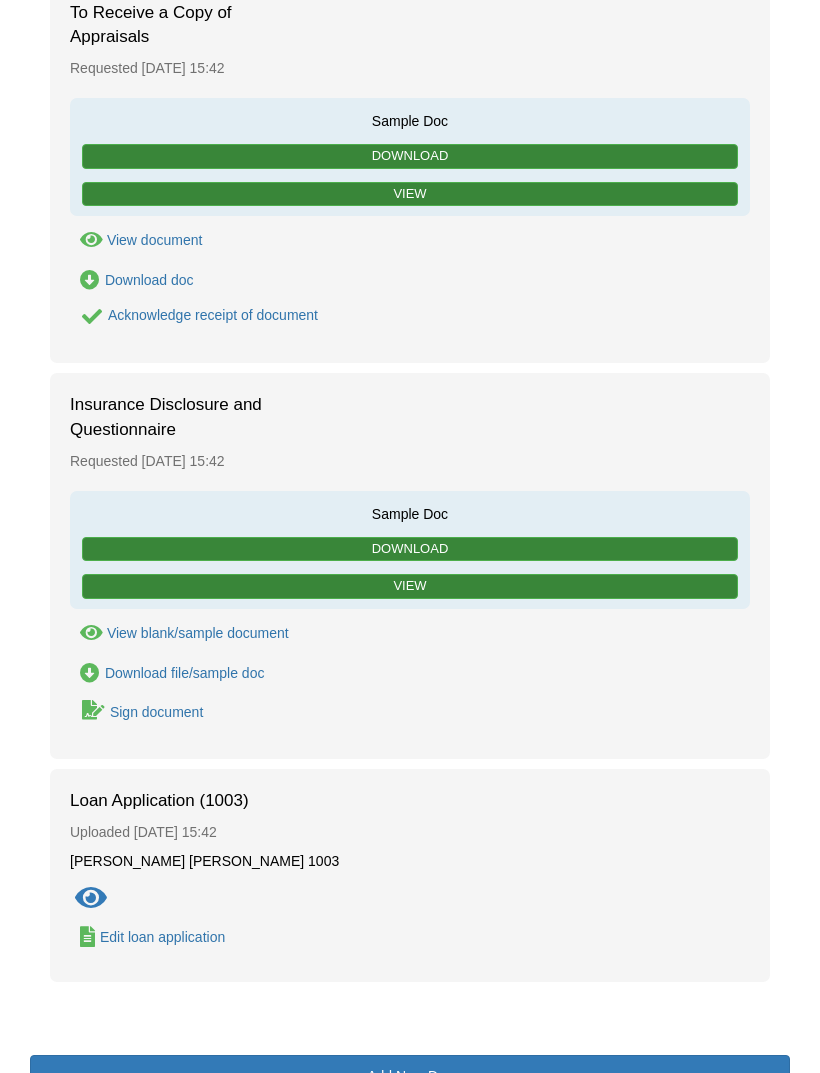click on "Sign document" at bounding box center (156, 712) 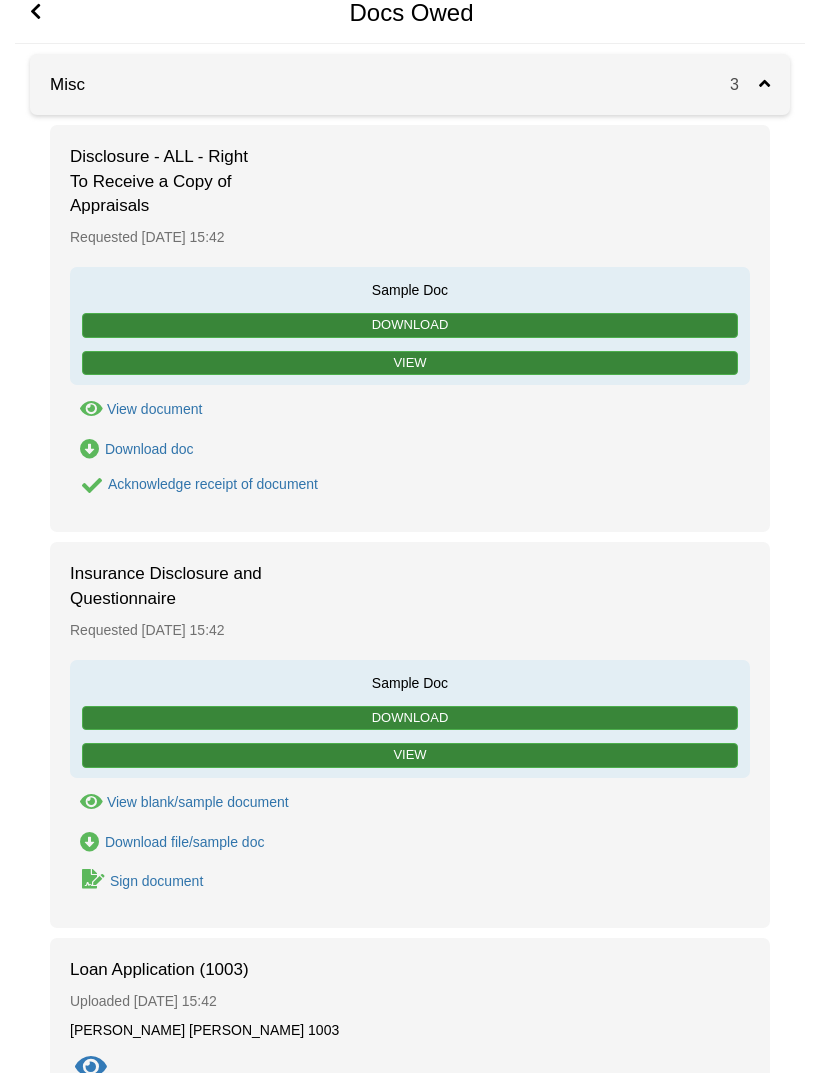 scroll, scrollTop: 0, scrollLeft: 0, axis: both 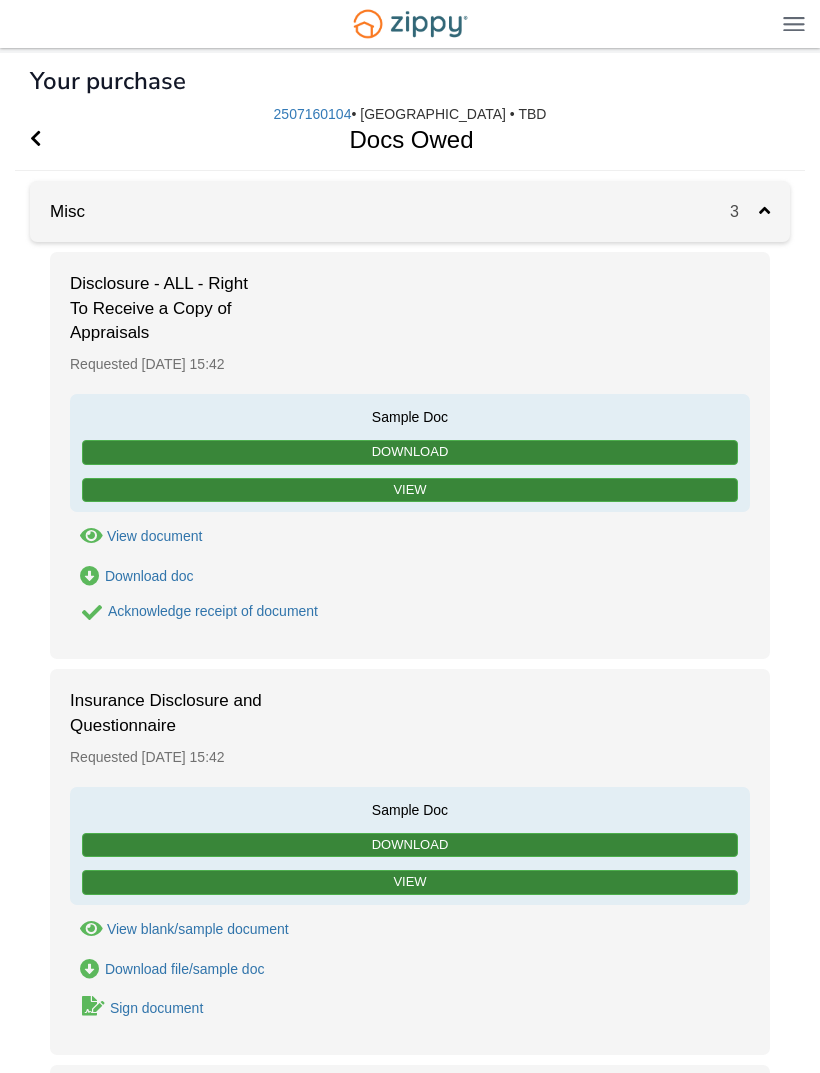 click on "Acknowledge receipt of document" at bounding box center [213, 611] 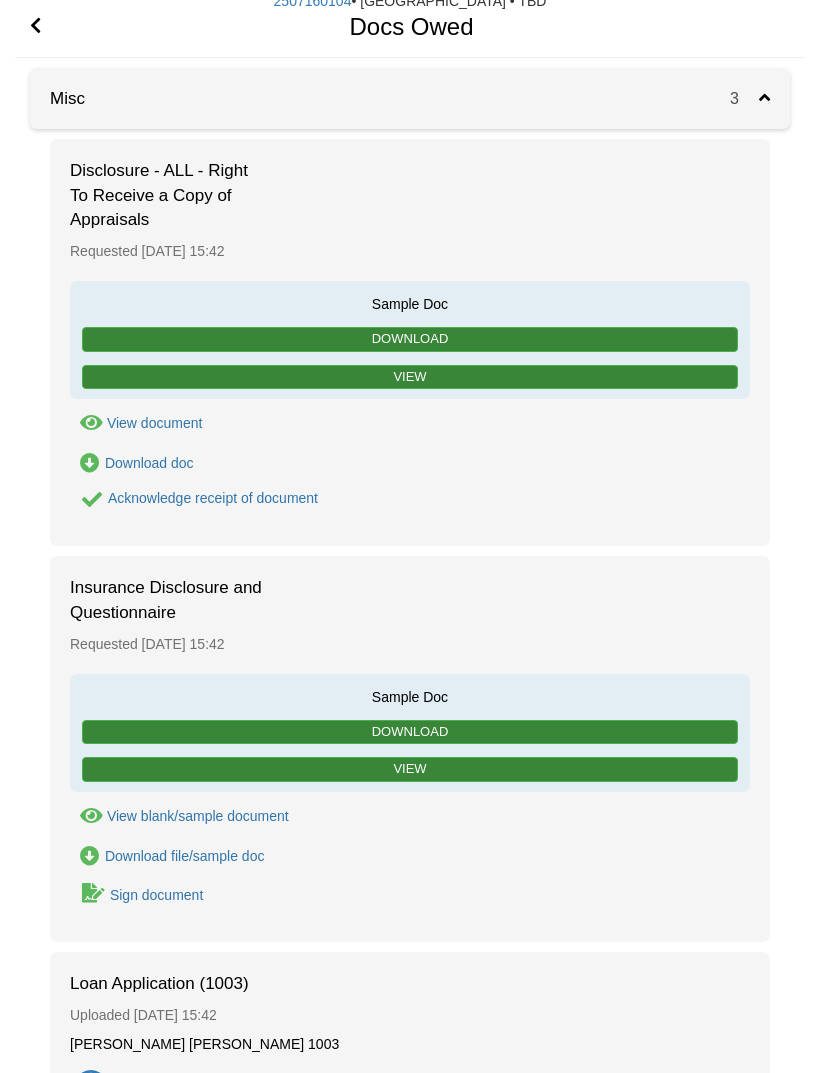 scroll, scrollTop: 397, scrollLeft: 0, axis: vertical 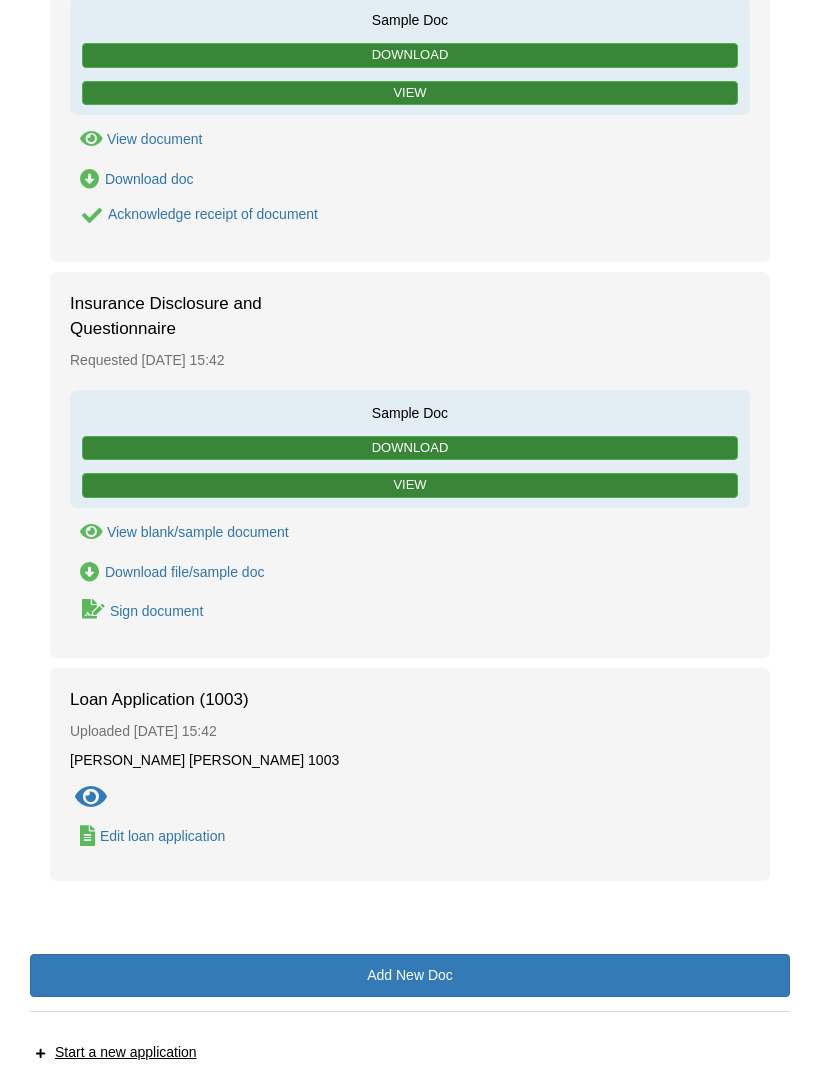 click on "Sign document" at bounding box center [156, 611] 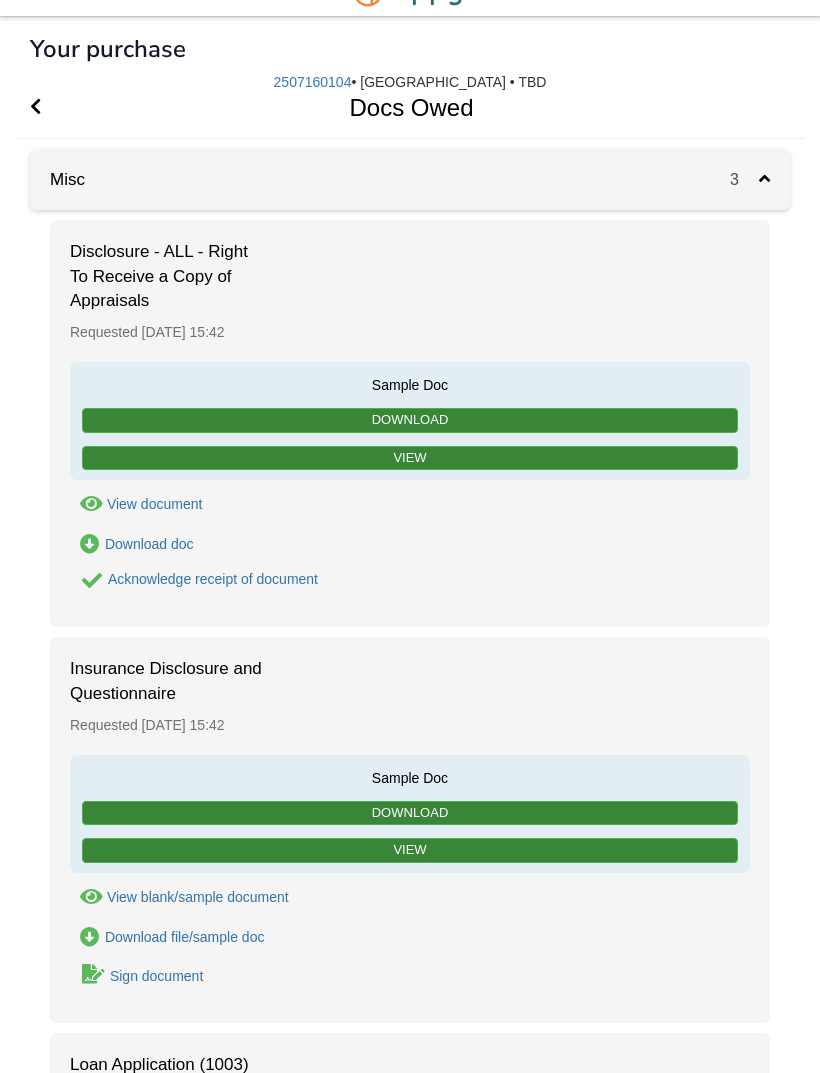 scroll, scrollTop: 0, scrollLeft: 0, axis: both 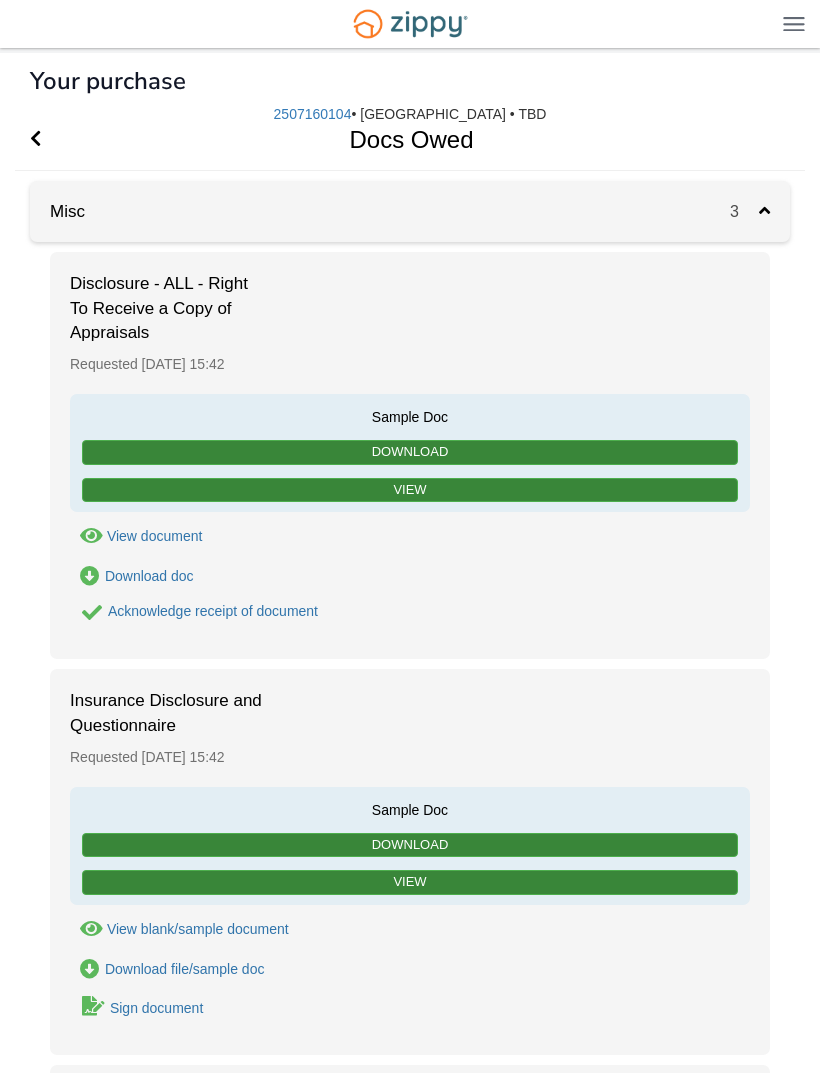 click on "Acknowledge receipt of document" at bounding box center [213, 611] 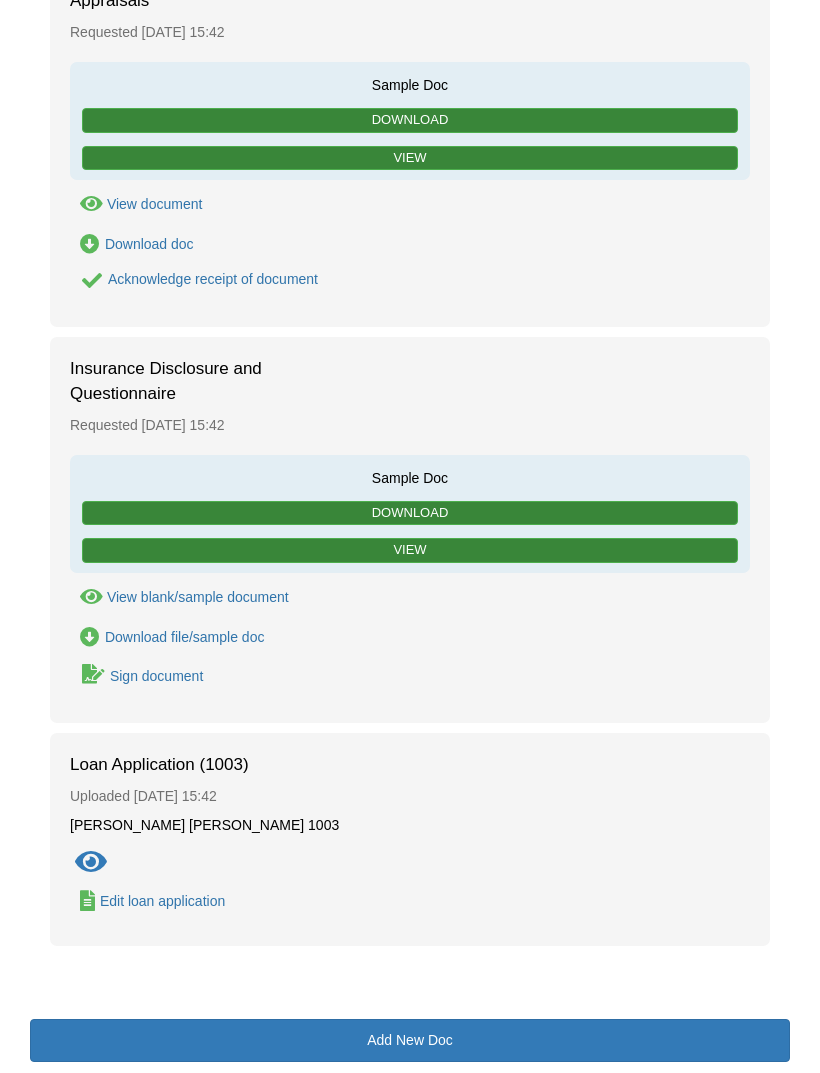 scroll, scrollTop: 397, scrollLeft: 0, axis: vertical 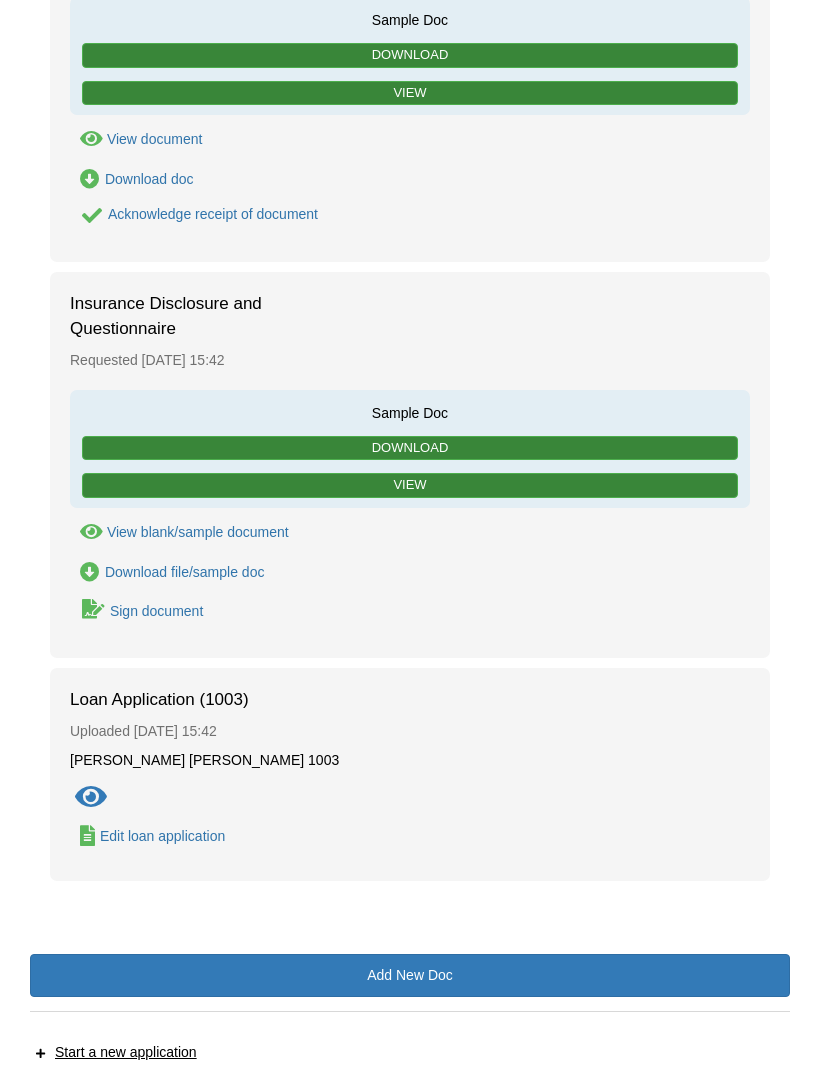 click on "Edit loan application
Edit loan application" at bounding box center [147, 836] 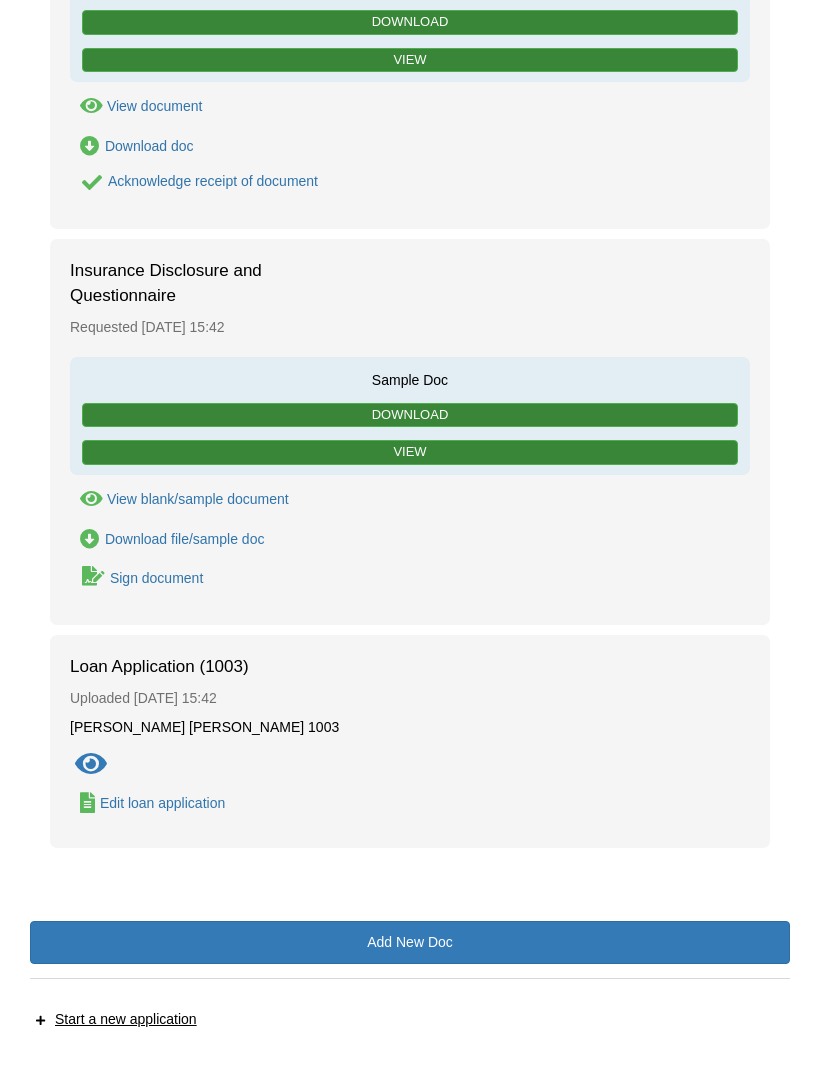 scroll, scrollTop: 431, scrollLeft: 0, axis: vertical 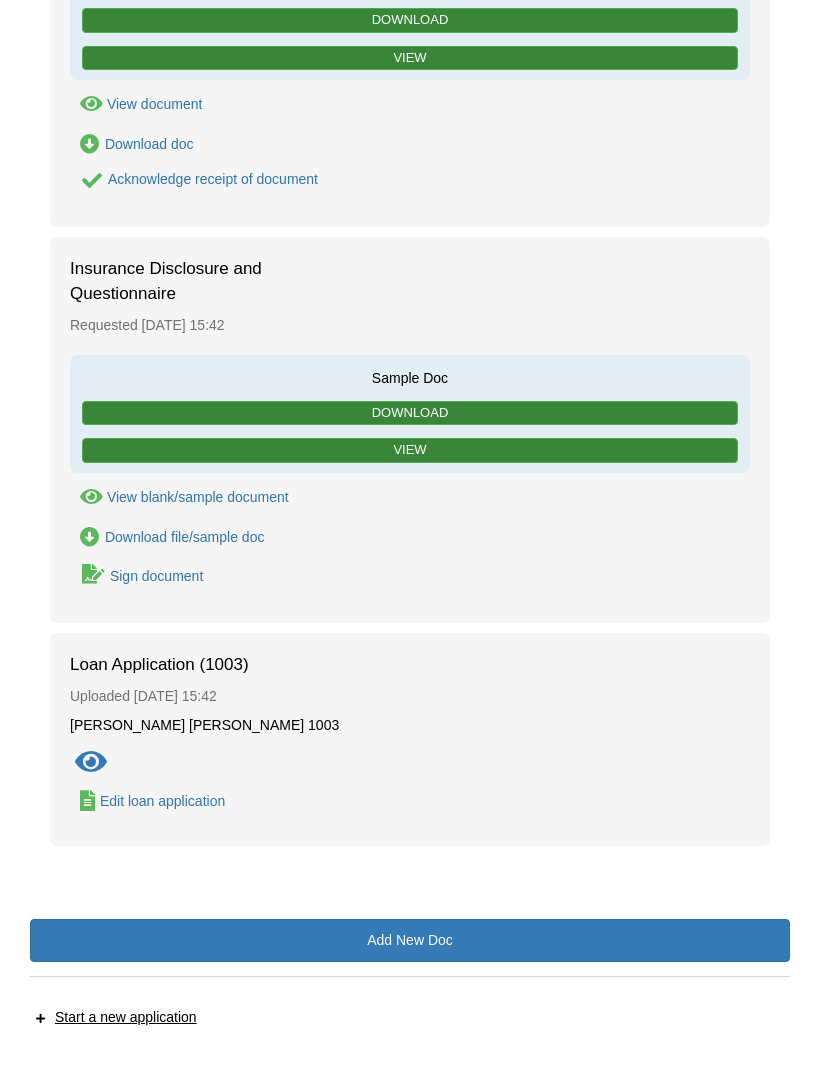 click on "Sign document" at bounding box center [156, 577] 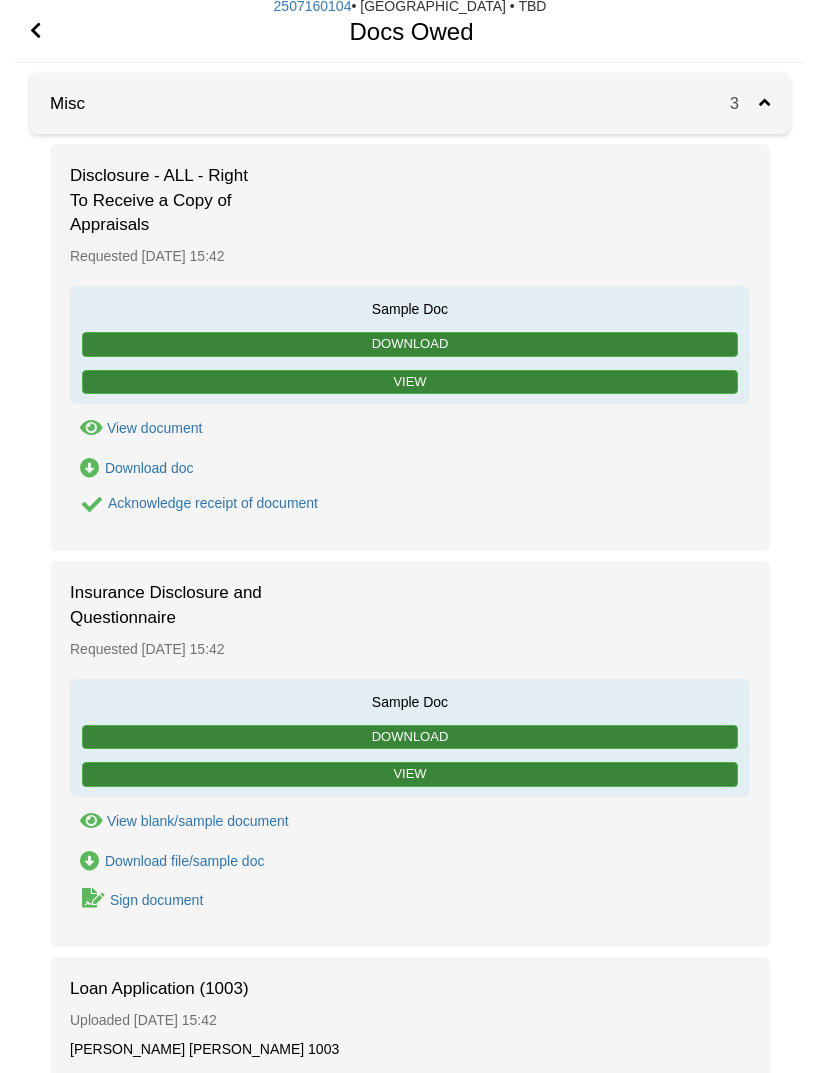scroll, scrollTop: 111, scrollLeft: 0, axis: vertical 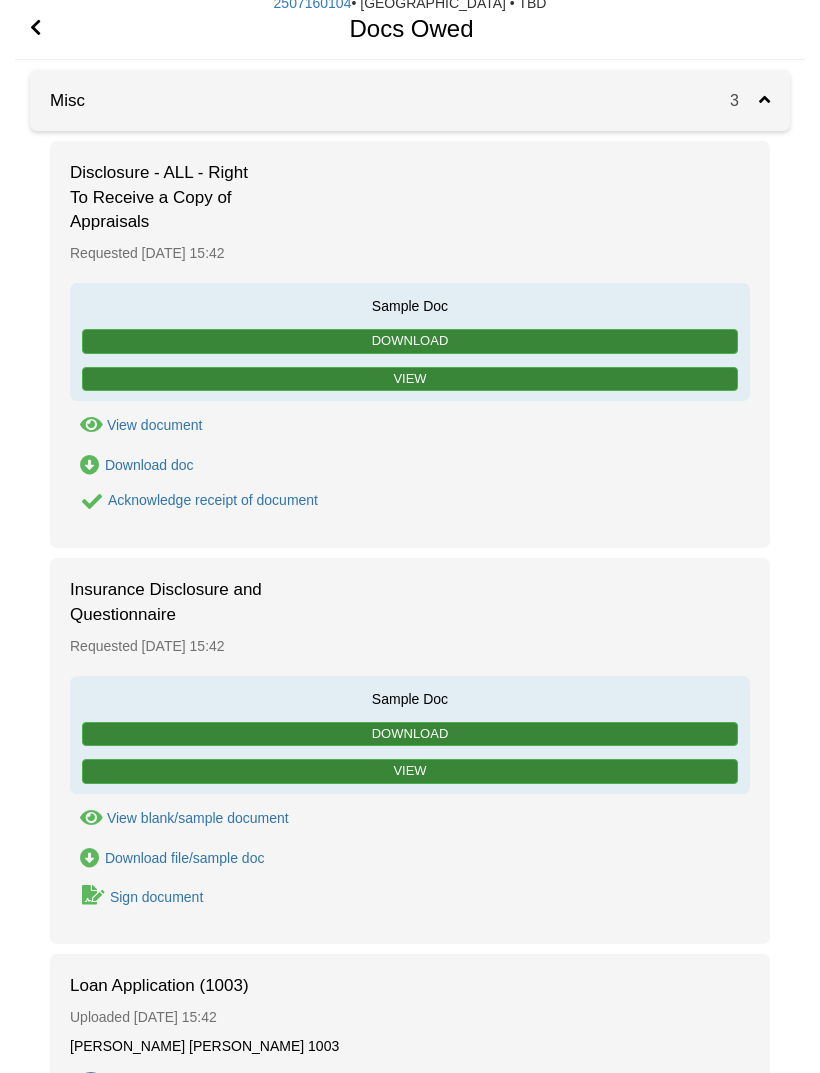 click on "Sign document" at bounding box center (137, 896) 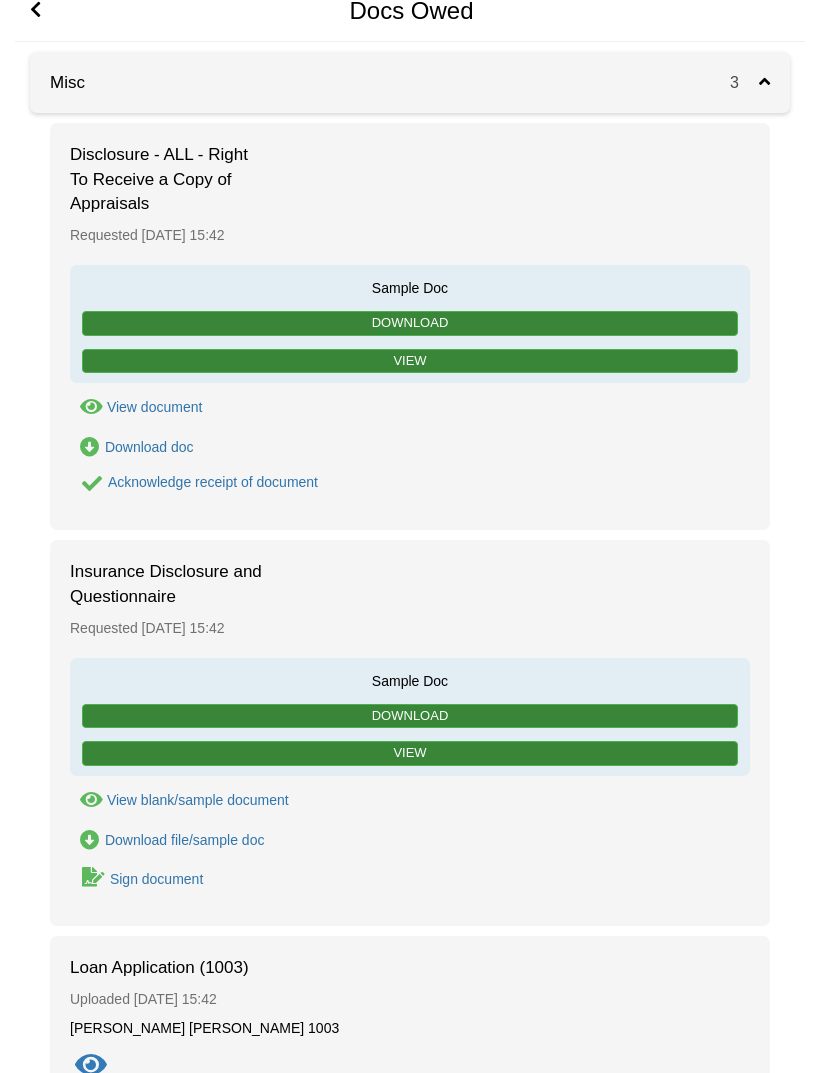 scroll, scrollTop: 0, scrollLeft: 0, axis: both 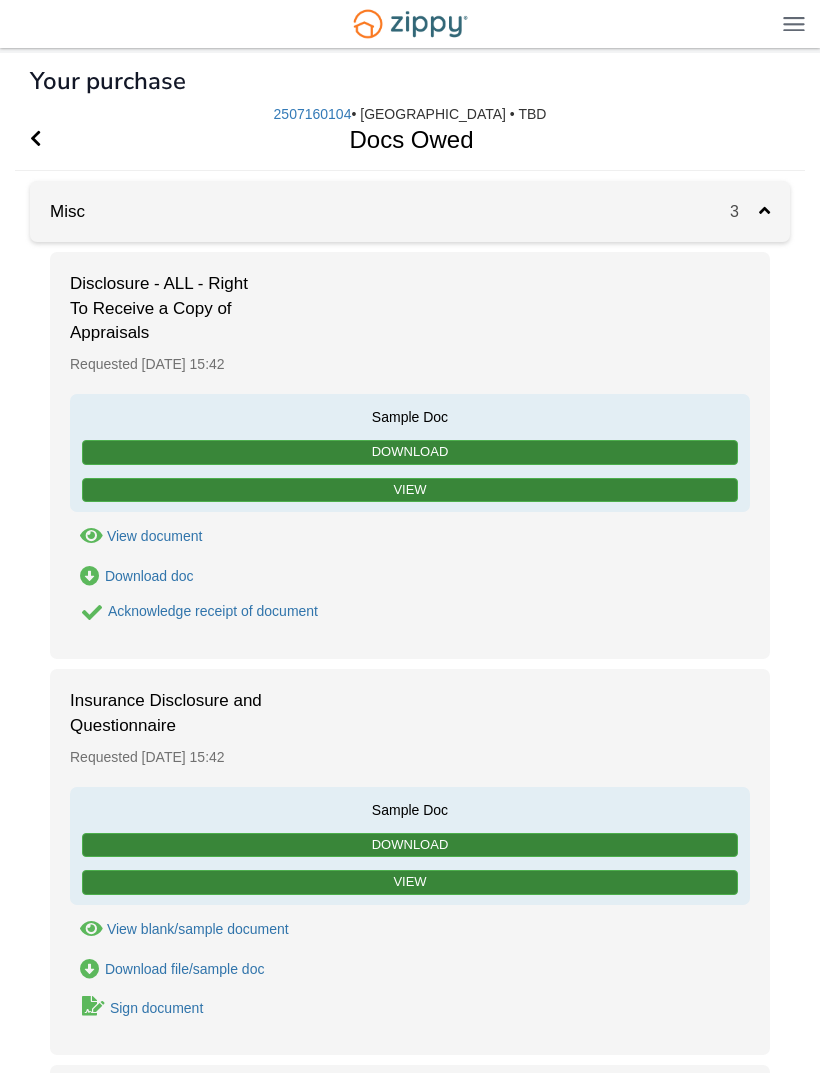 click at bounding box center (35, 138) 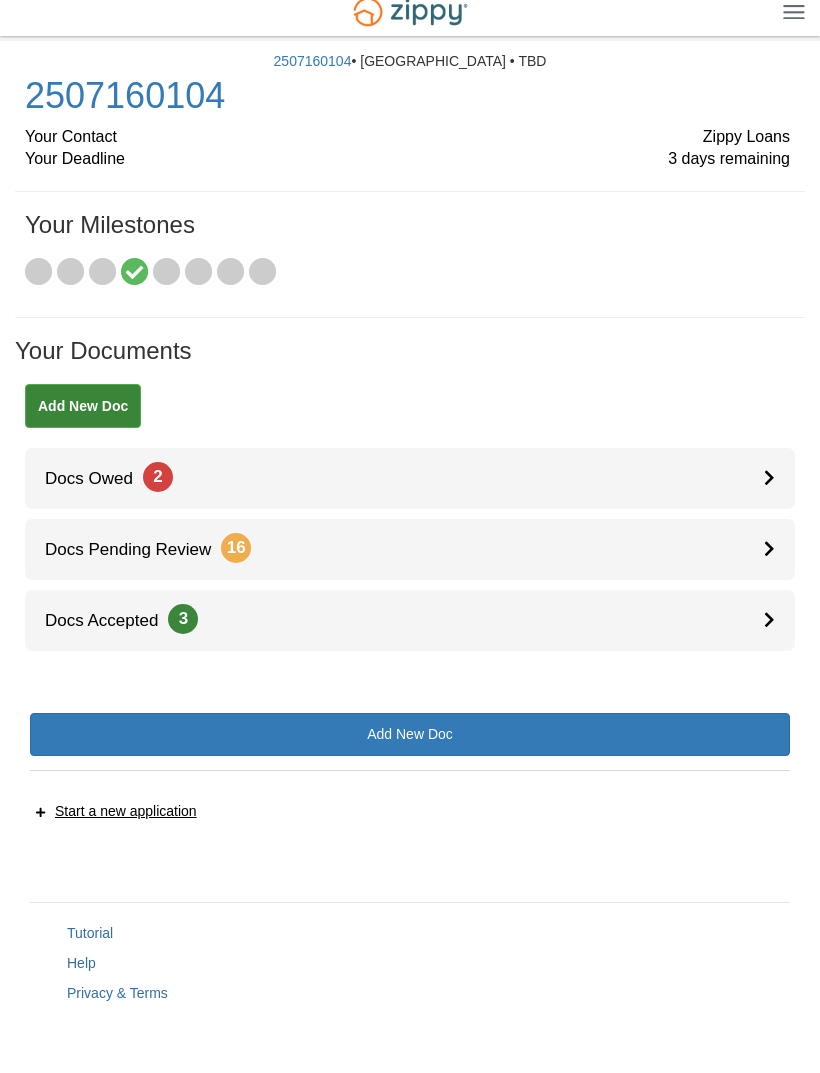 scroll, scrollTop: 26, scrollLeft: 0, axis: vertical 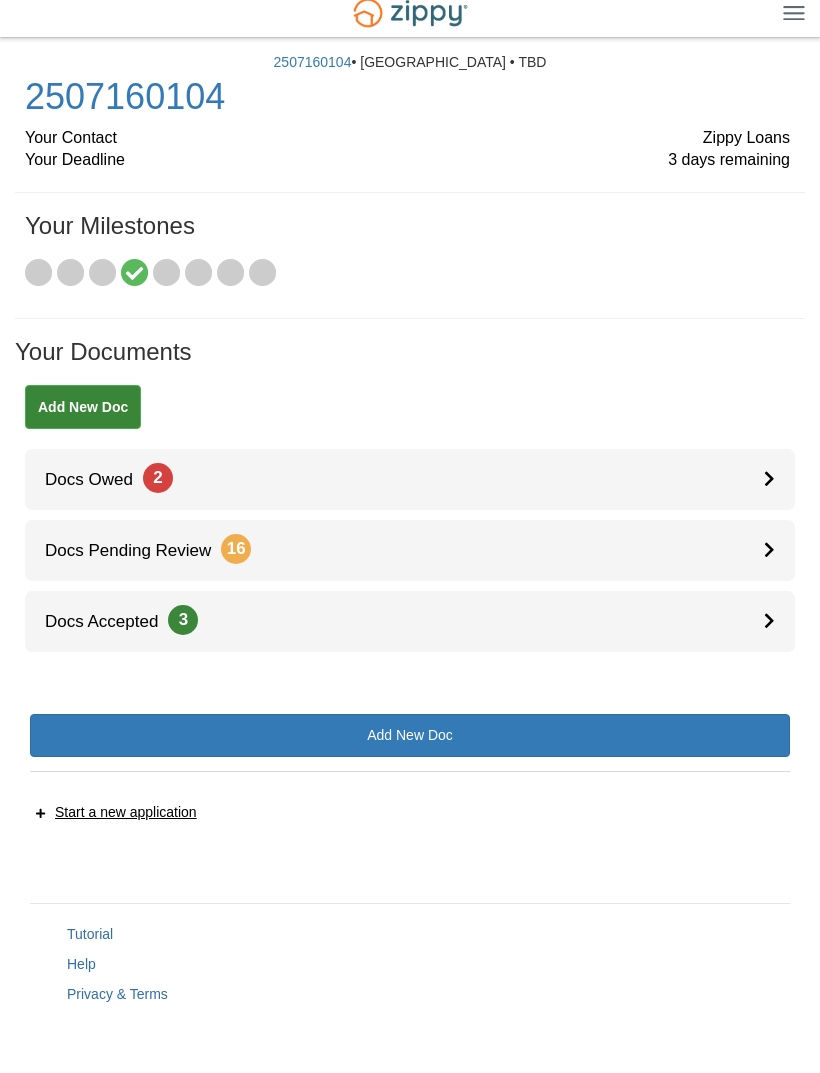 click on "Docs Owed 2" at bounding box center [410, 479] 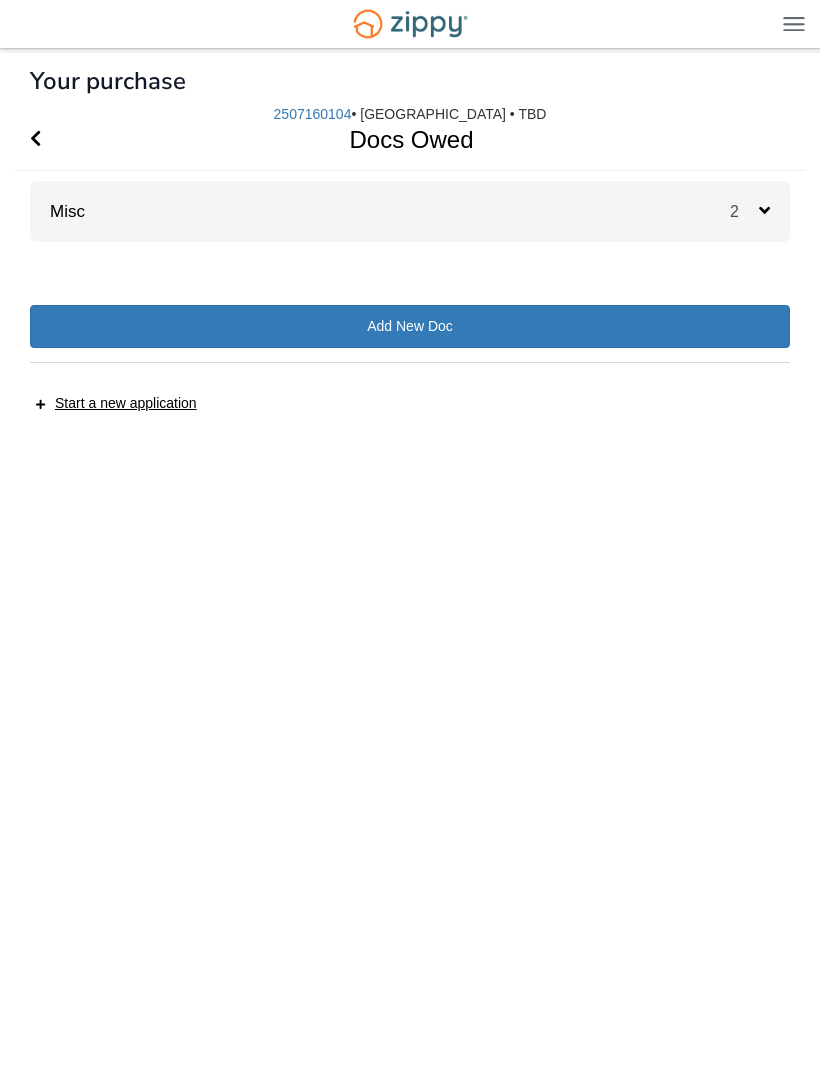 scroll, scrollTop: 0, scrollLeft: 0, axis: both 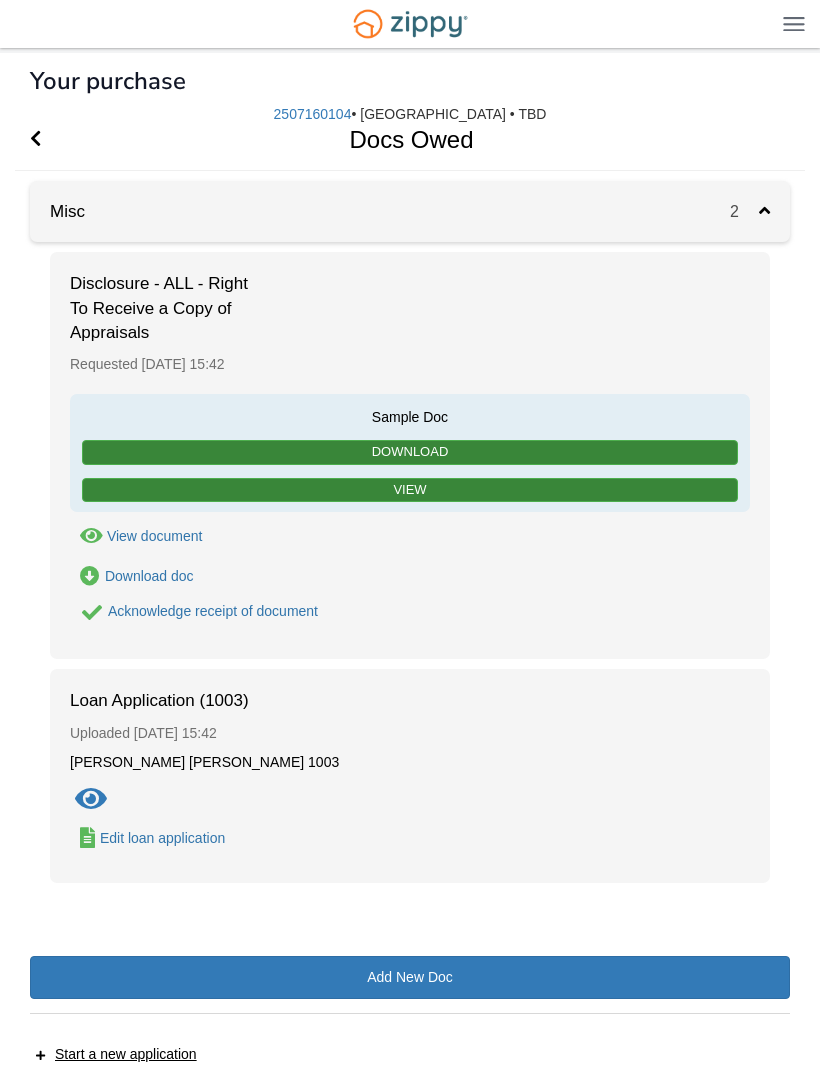 click on "Acknowledge receipt of document" at bounding box center (213, 611) 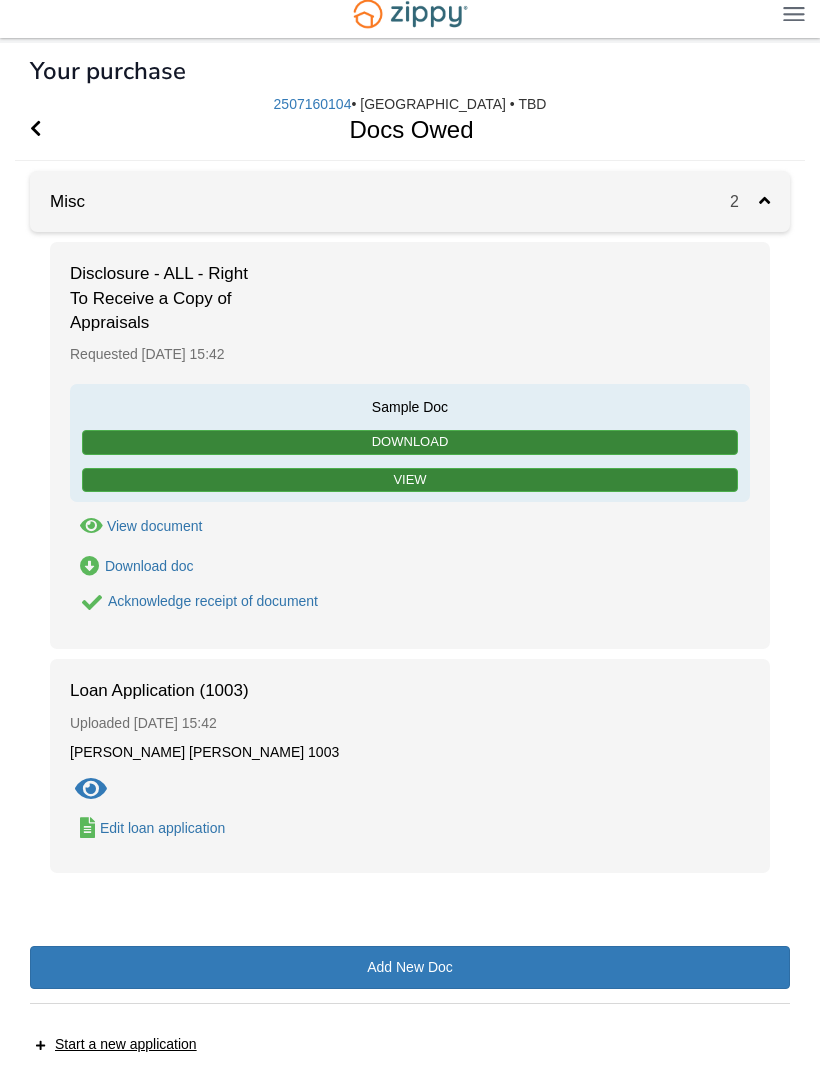 scroll, scrollTop: 4, scrollLeft: 0, axis: vertical 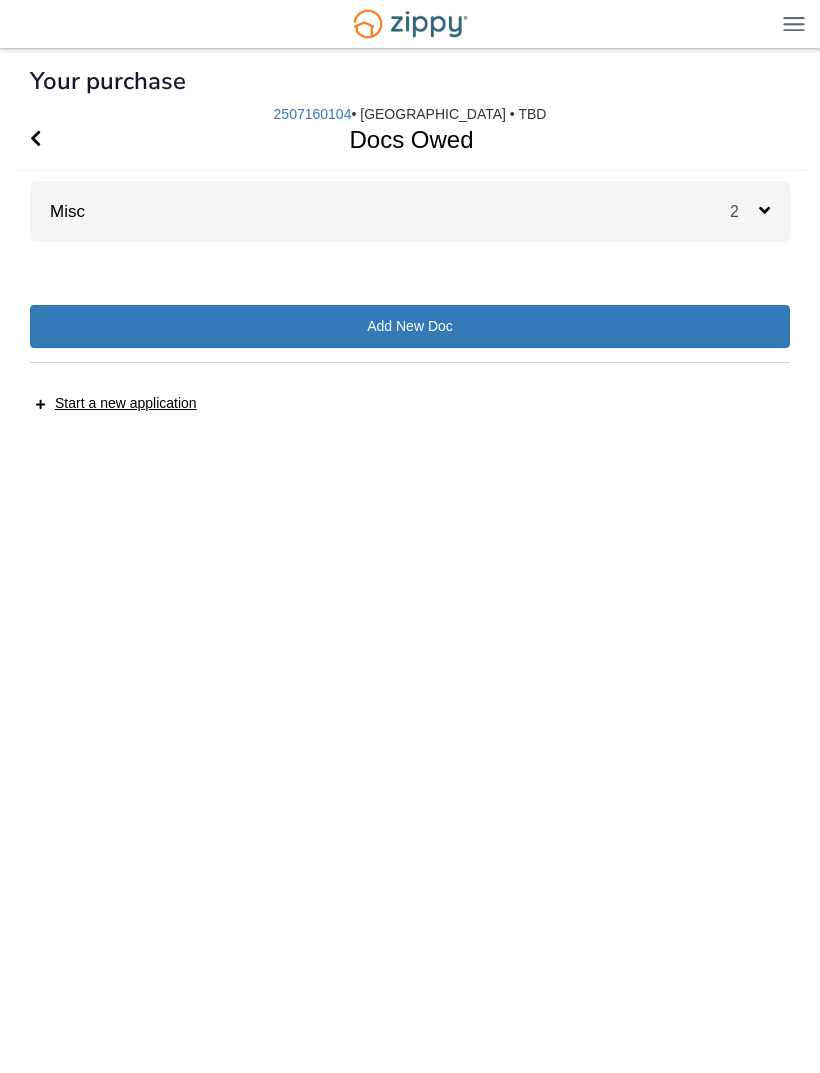 click on "Misc
2" at bounding box center (410, 211) 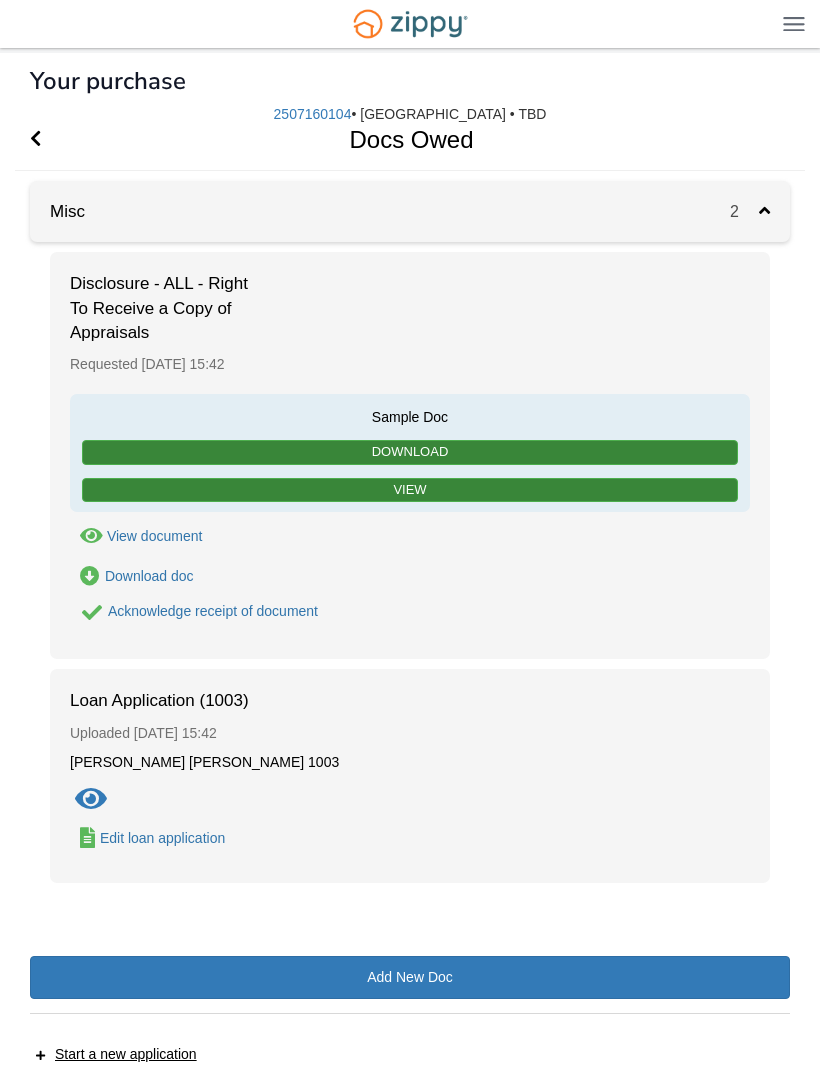 click on "Acknowledge receipt of document" at bounding box center [194, 613] 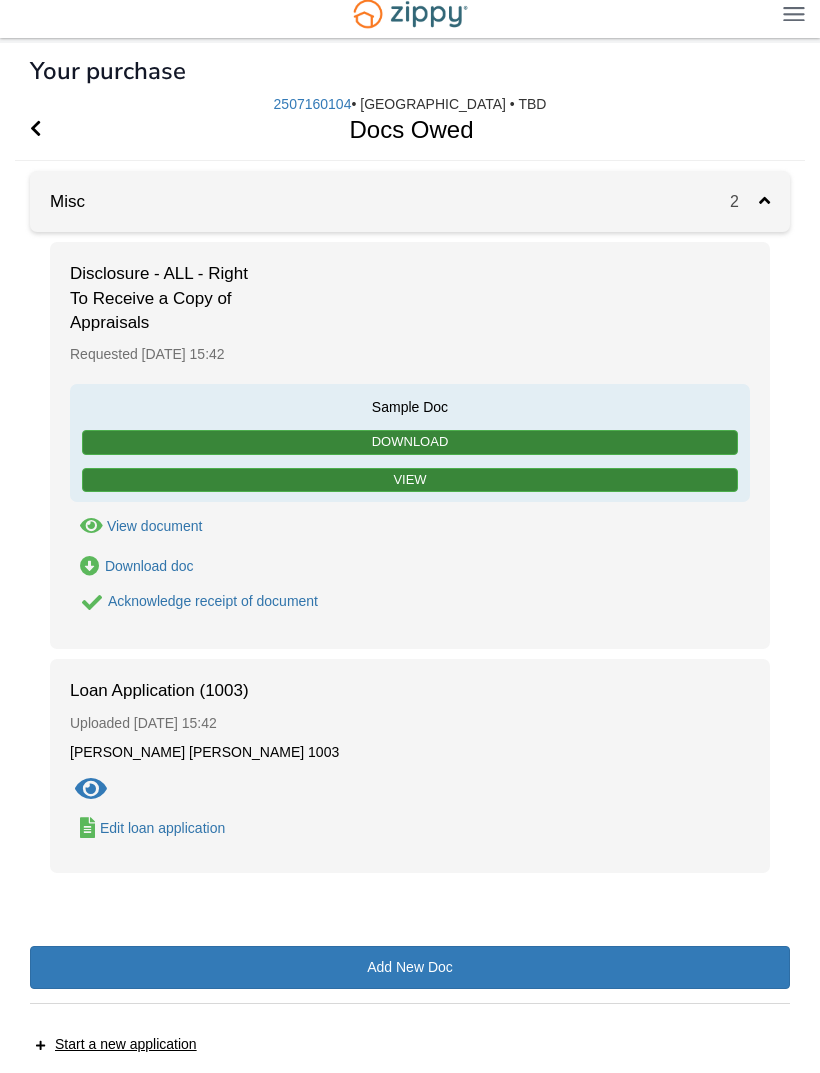 scroll, scrollTop: 10, scrollLeft: 0, axis: vertical 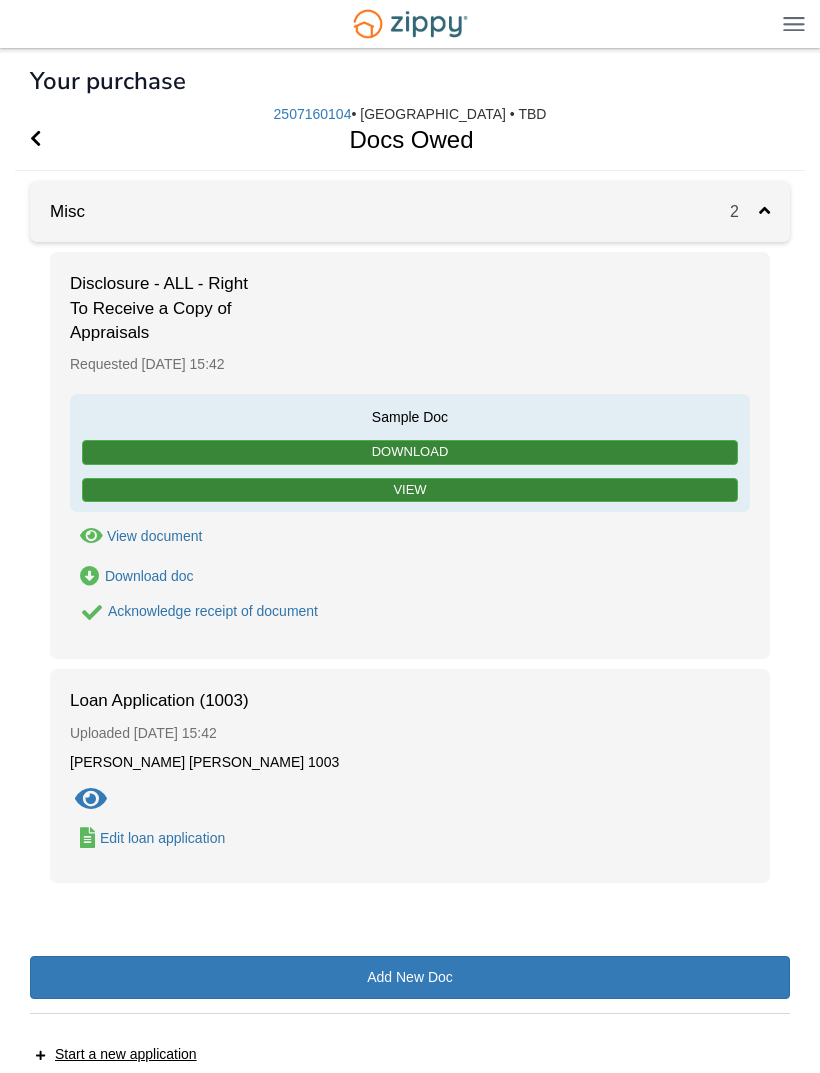 click on "Docs Owed" at bounding box center [398, 139] 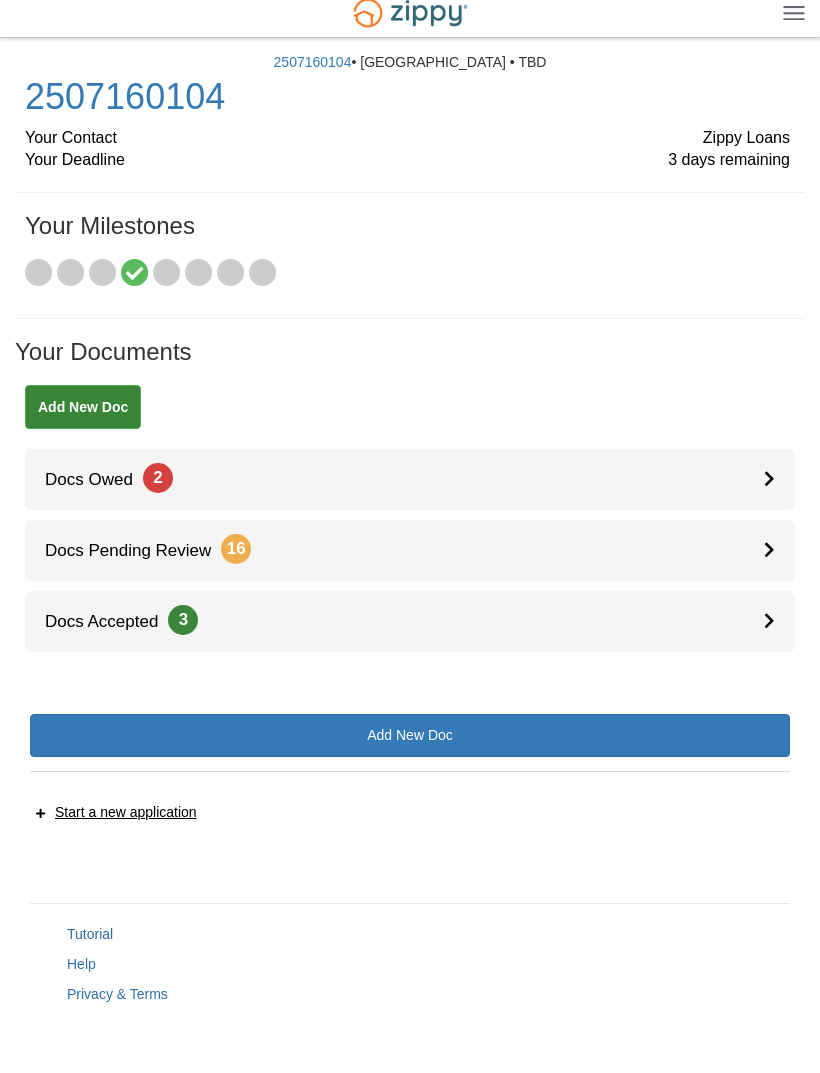 scroll, scrollTop: 26, scrollLeft: 0, axis: vertical 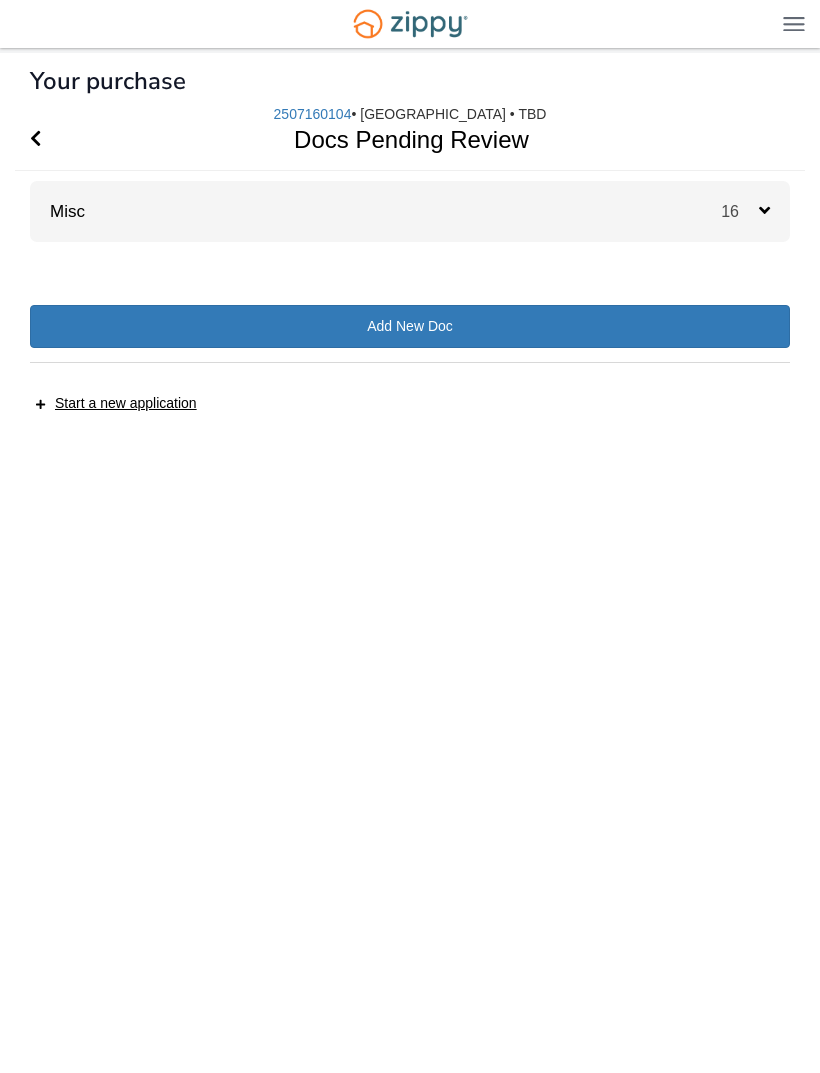 click at bounding box center (35, 139) 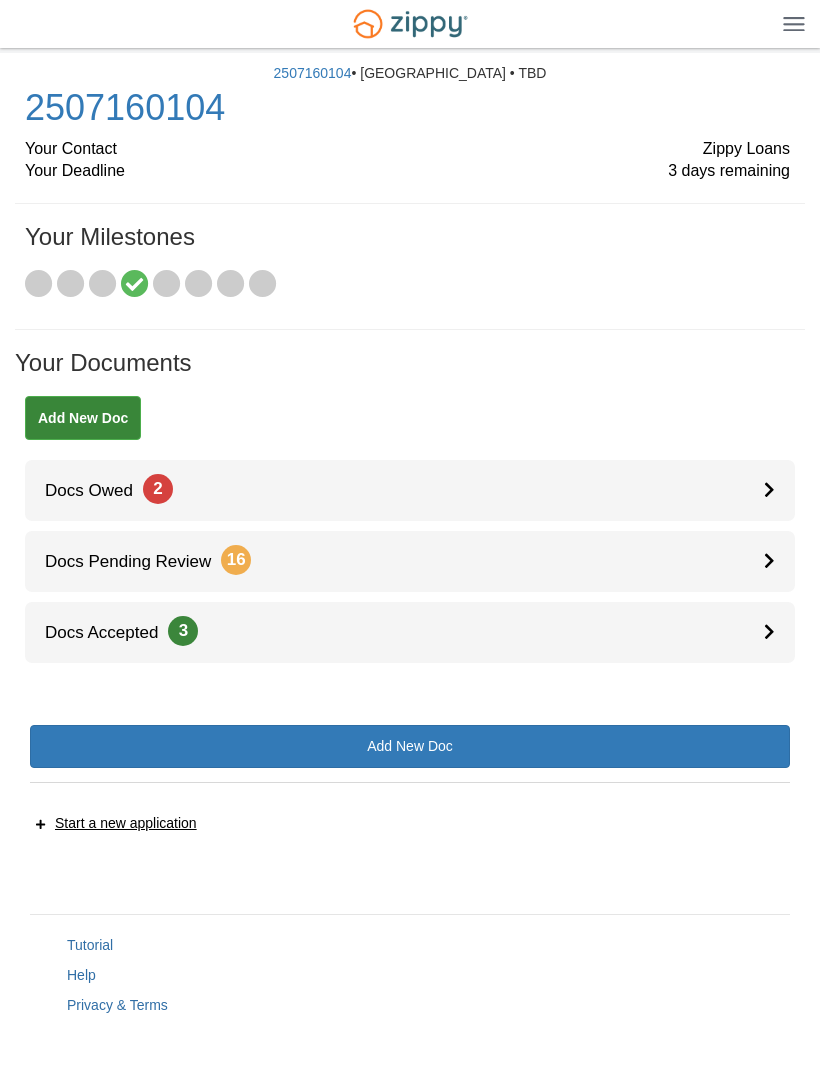 scroll, scrollTop: 0, scrollLeft: 0, axis: both 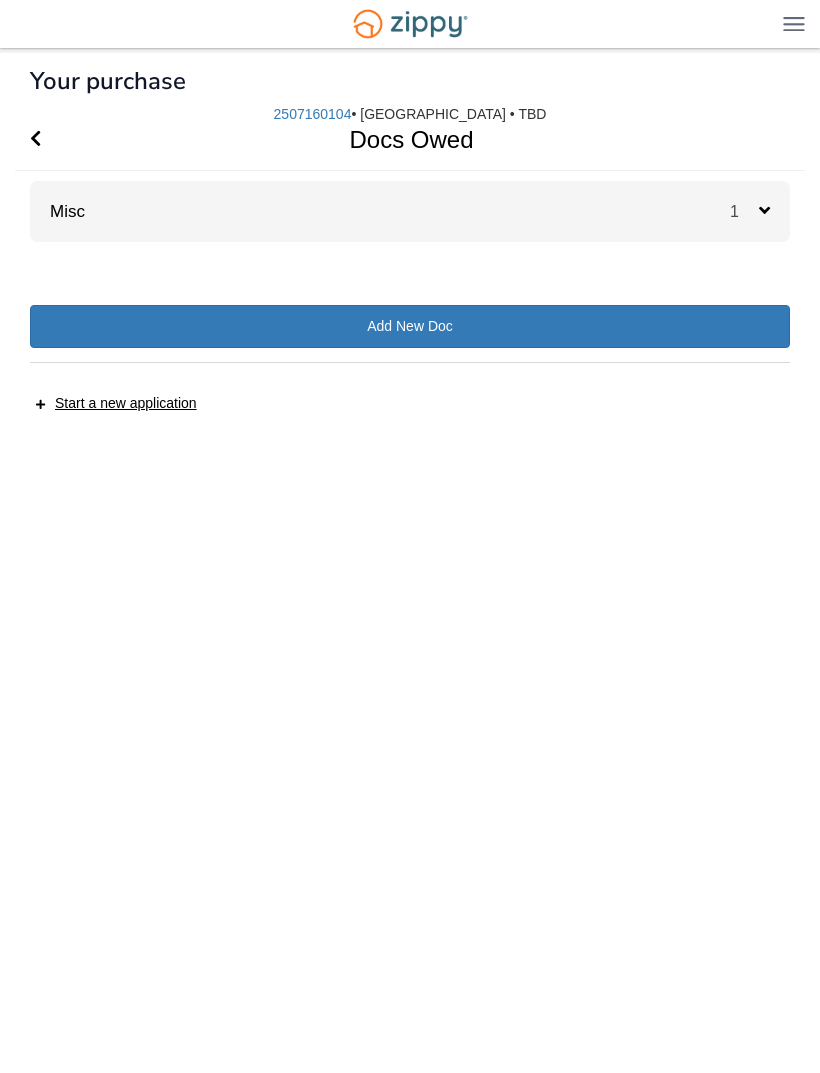 click at bounding box center [35, 139] 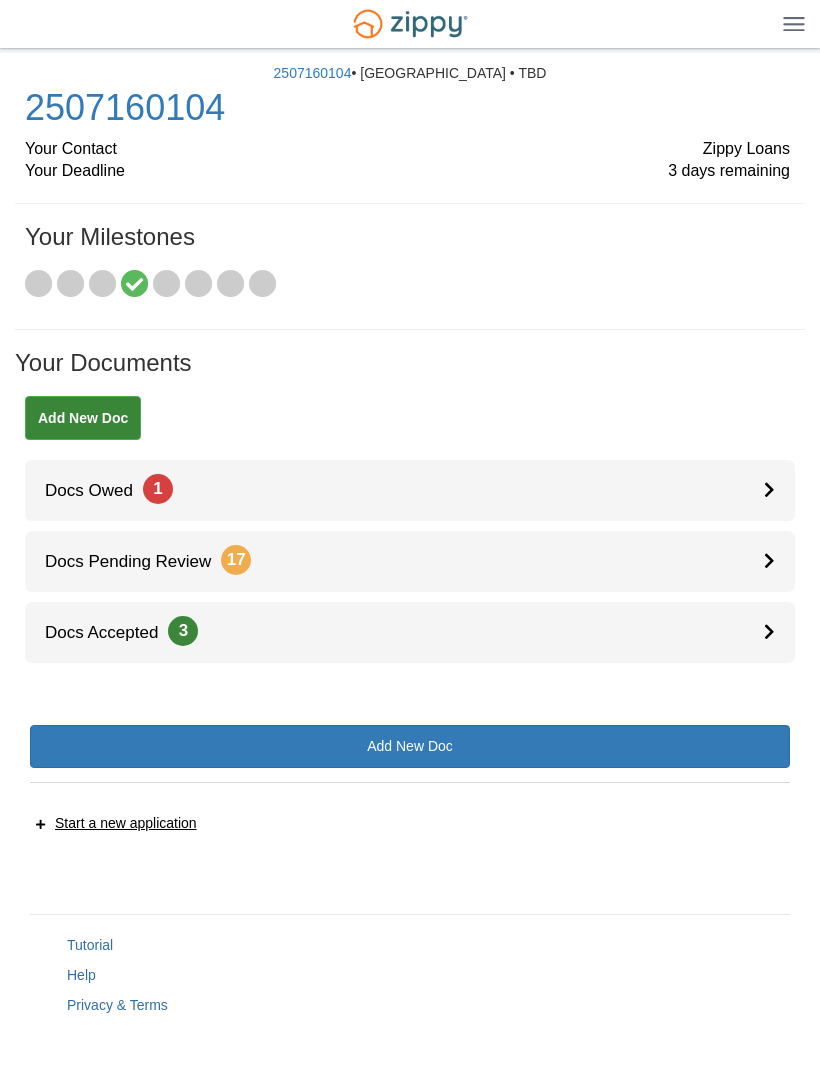 scroll, scrollTop: 0, scrollLeft: 0, axis: both 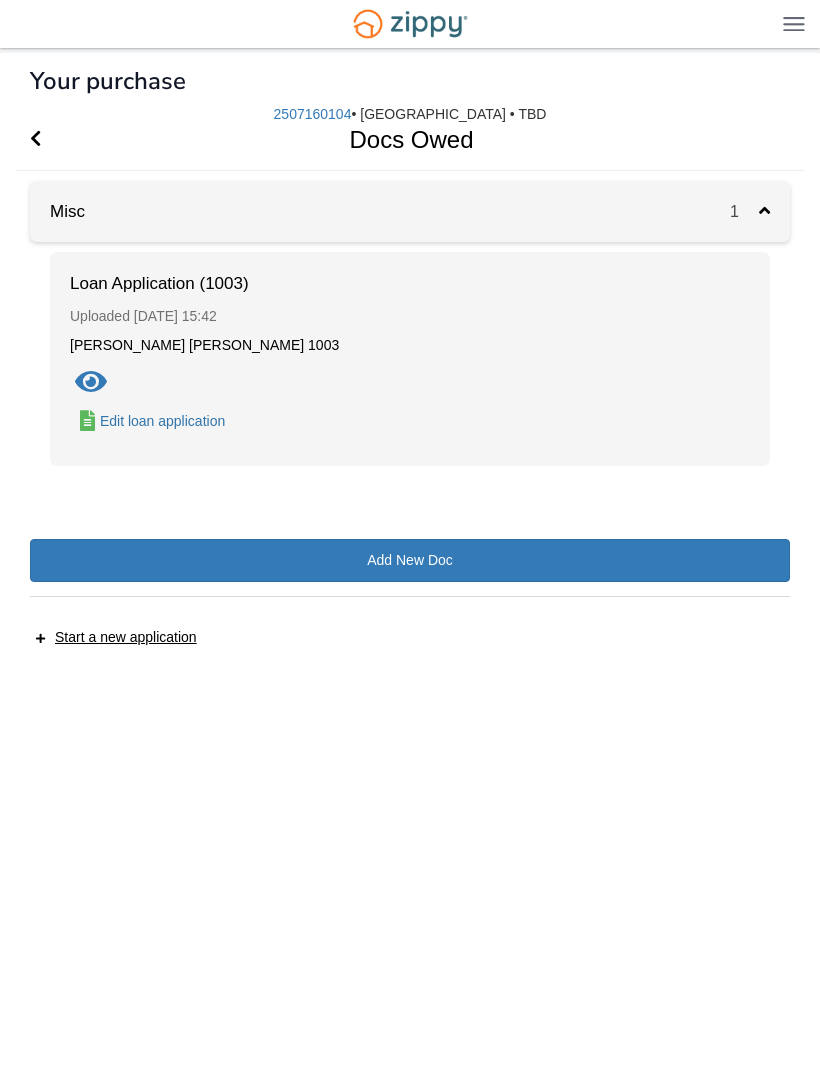 click at bounding box center (91, 383) 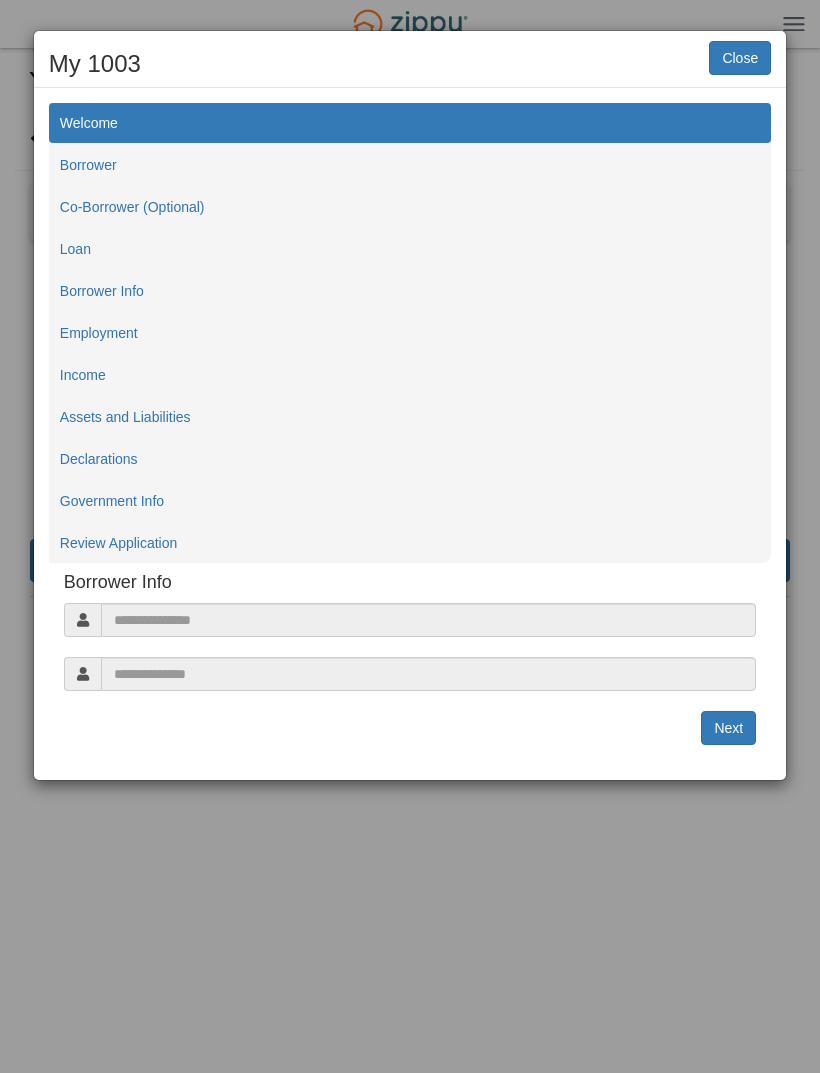 click on "Close" at bounding box center (740, 58) 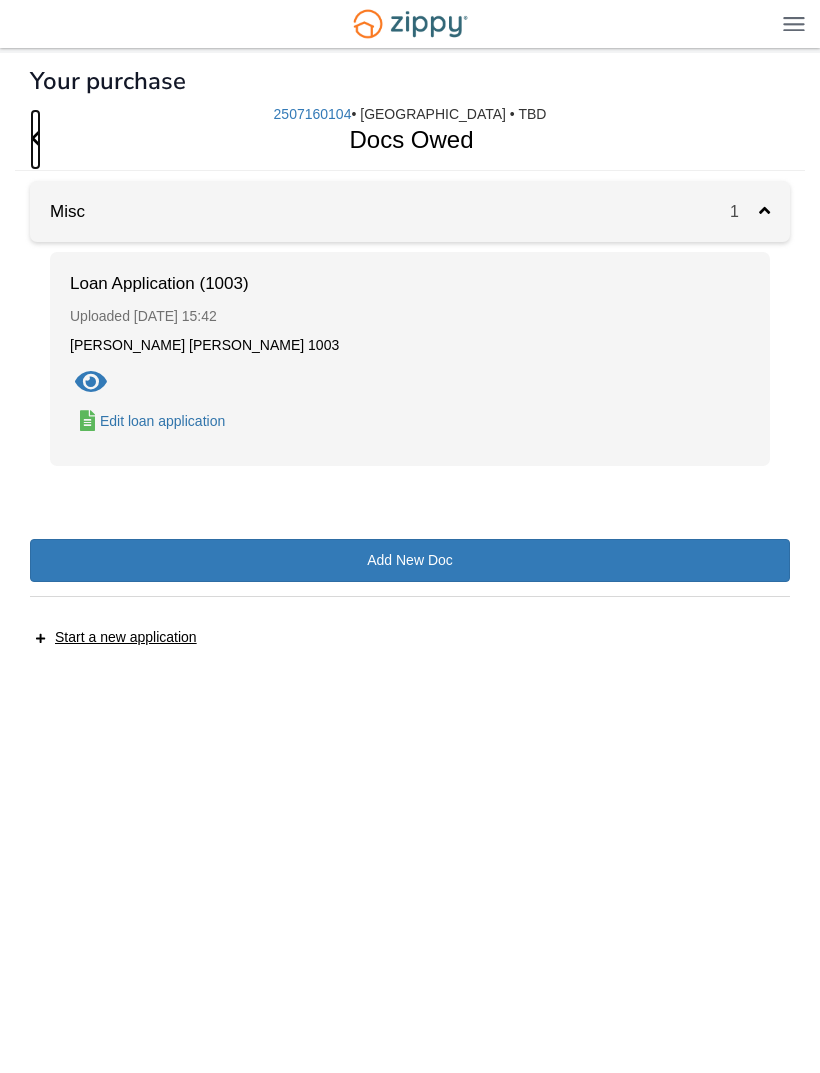 click at bounding box center [35, 139] 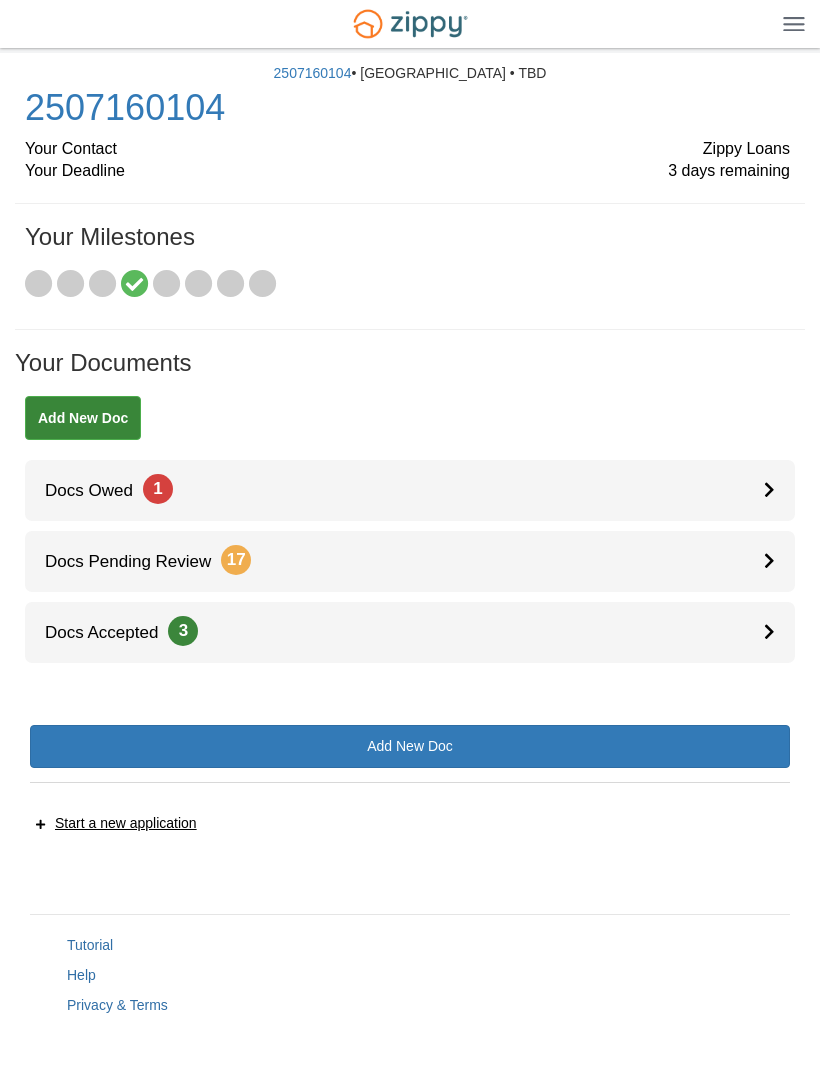 scroll, scrollTop: 0, scrollLeft: 0, axis: both 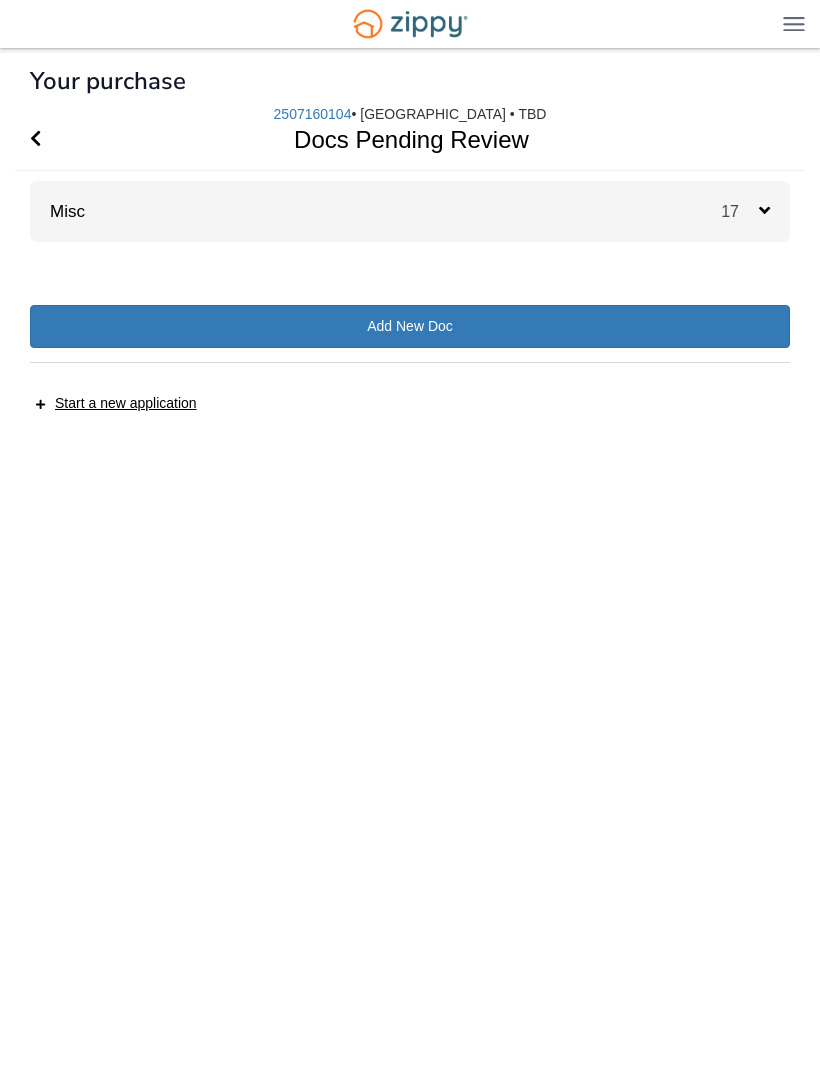 click at bounding box center [35, 139] 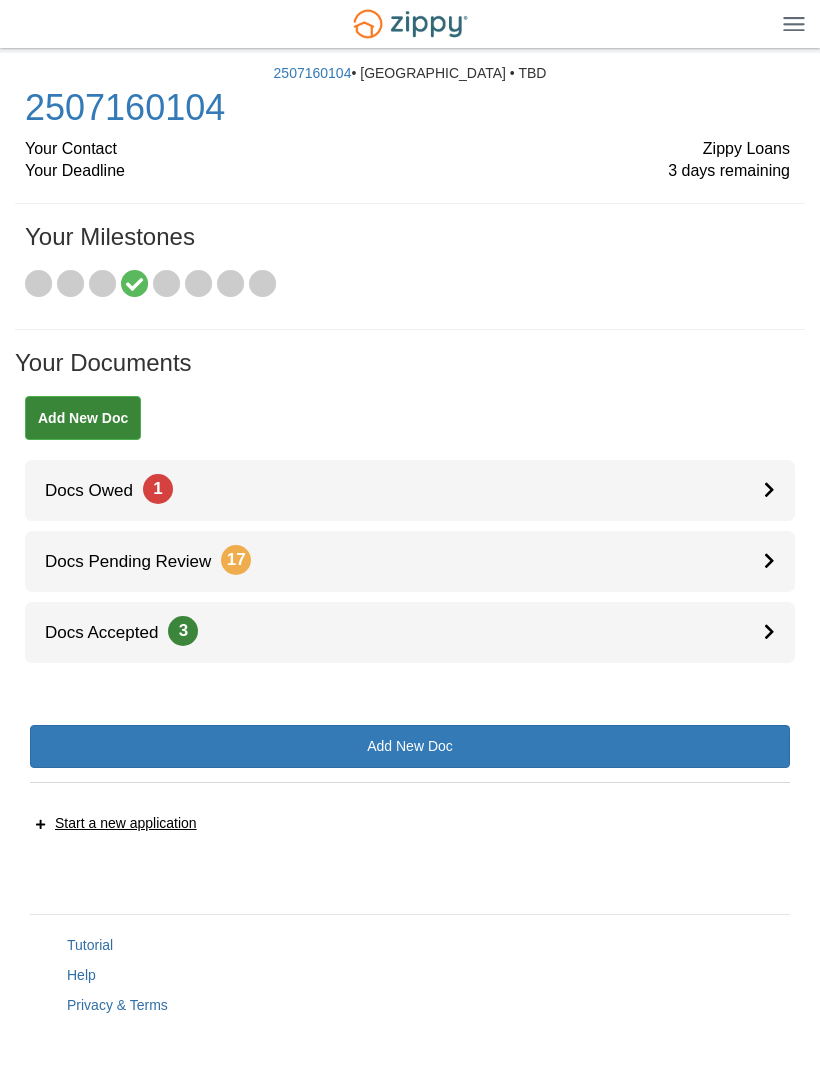 scroll, scrollTop: 0, scrollLeft: 0, axis: both 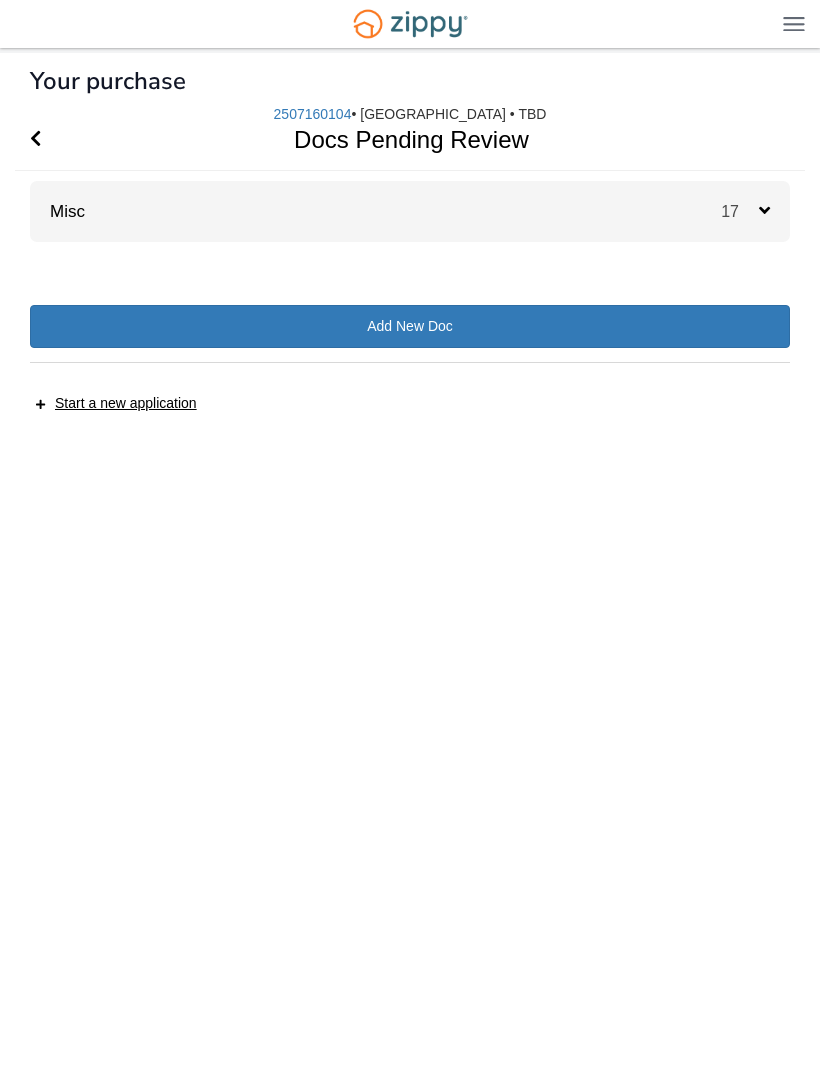 click on "17" at bounding box center (755, 211) 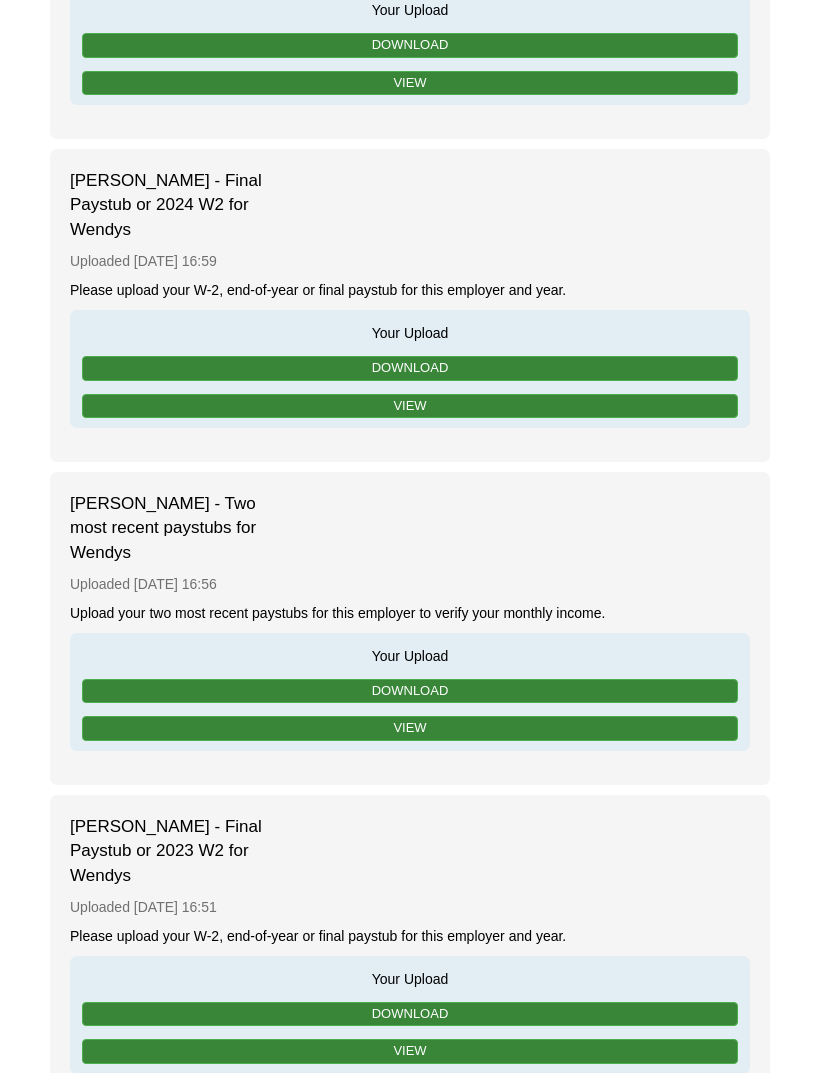 scroll, scrollTop: 3014, scrollLeft: 0, axis: vertical 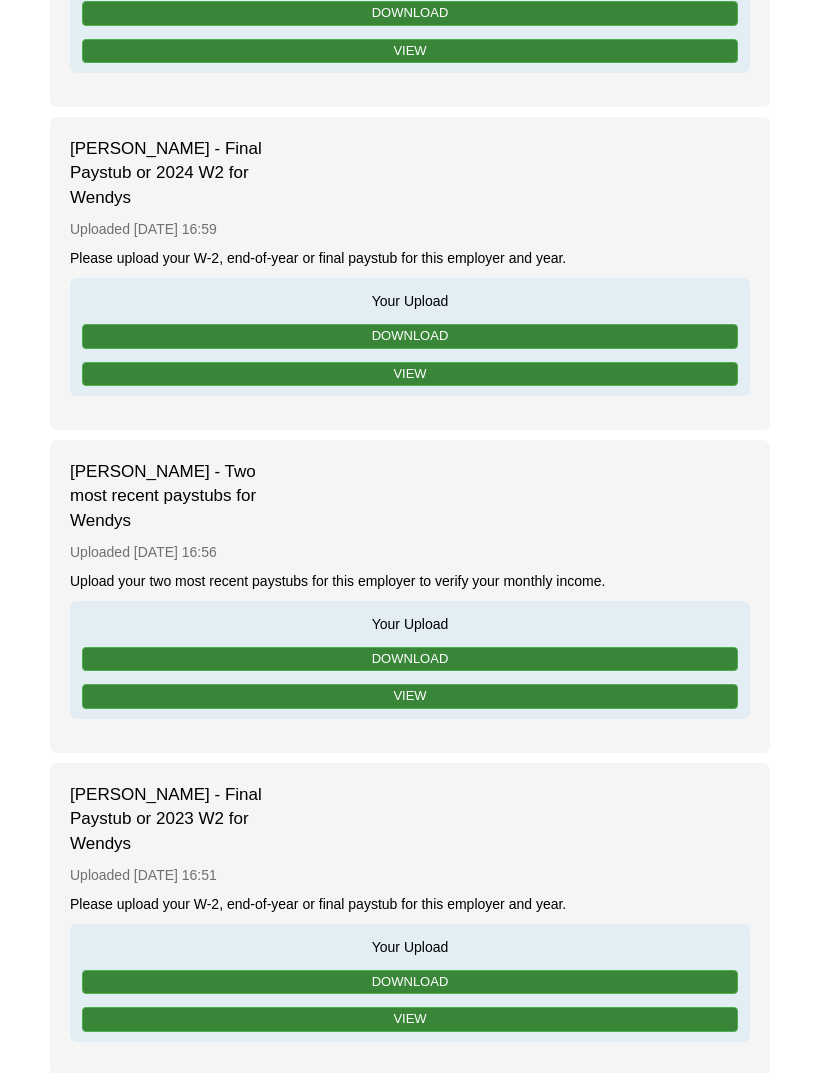 click on "Dajhanae Harris - Two most recent paystubs for Wendys" at bounding box center [170, 496] 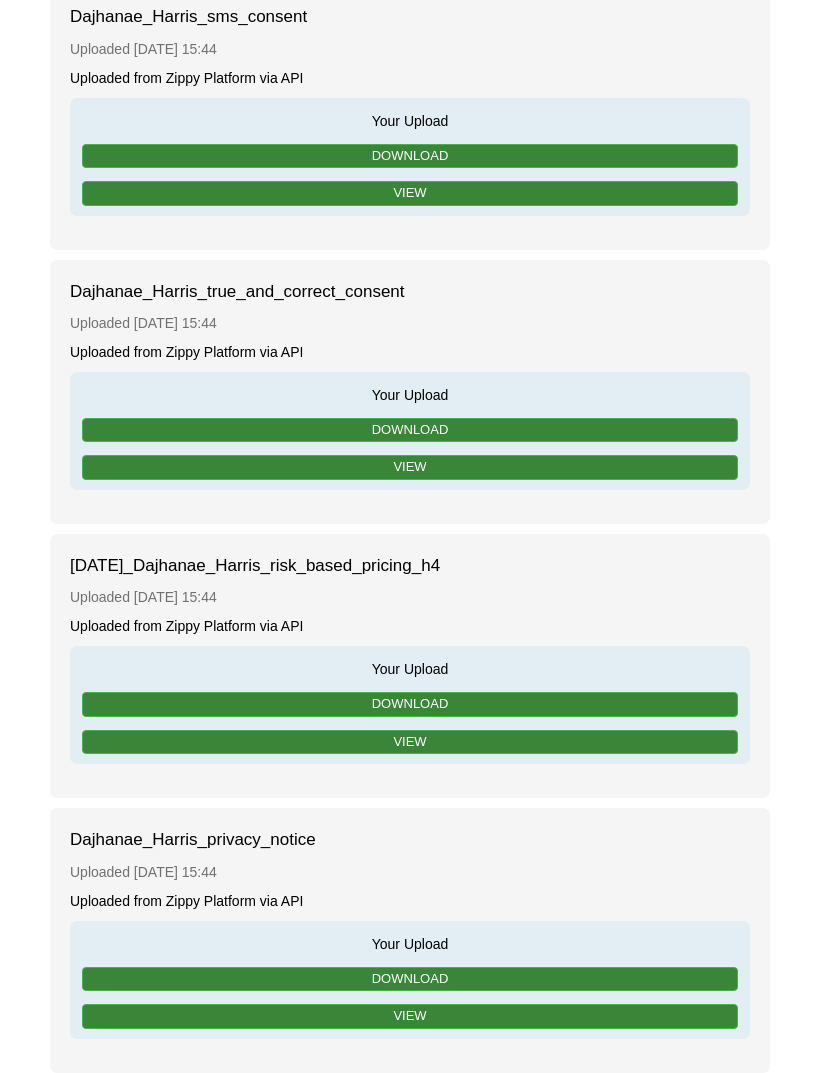 scroll, scrollTop: 5175, scrollLeft: 0, axis: vertical 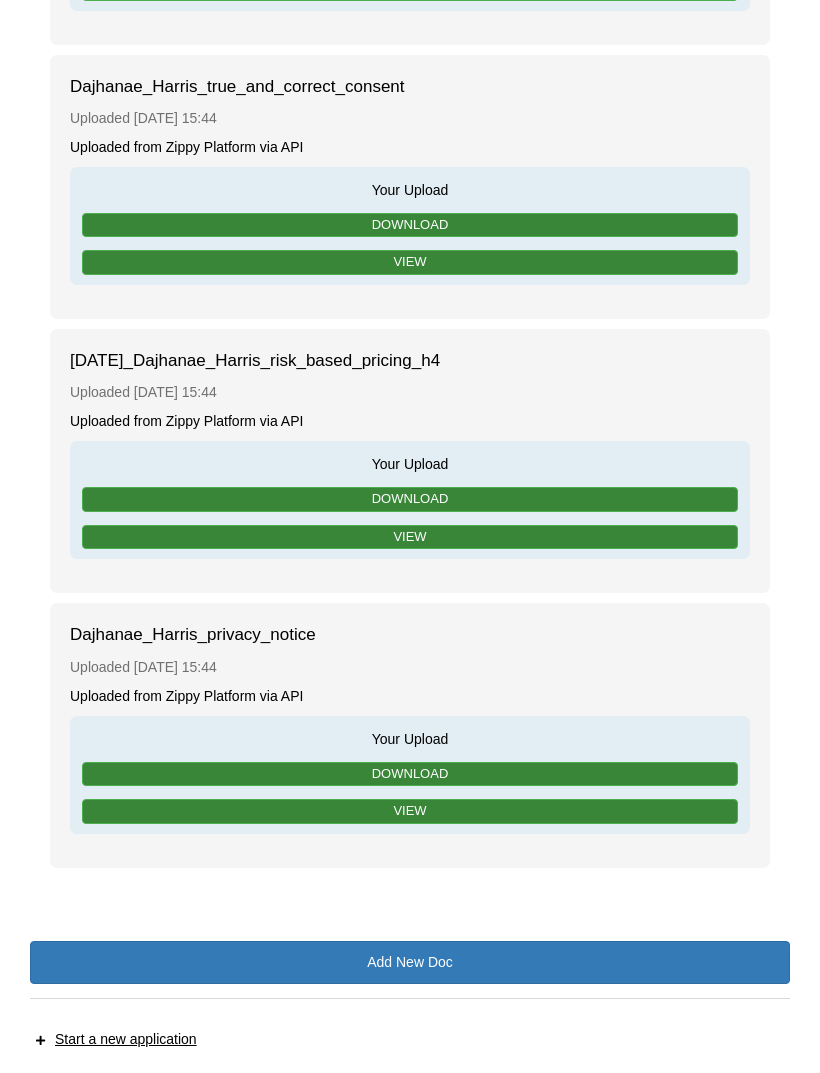 click on "Add New Doc" at bounding box center [410, 962] 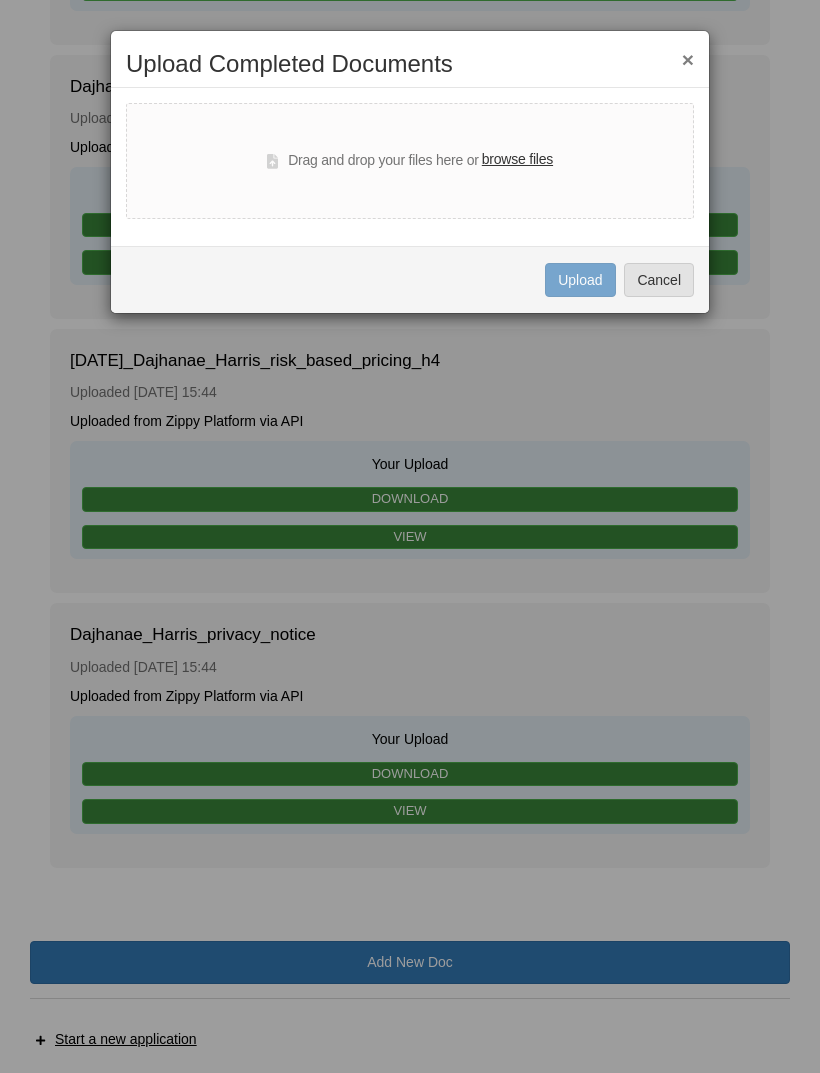 click on "browse files" at bounding box center (517, 160) 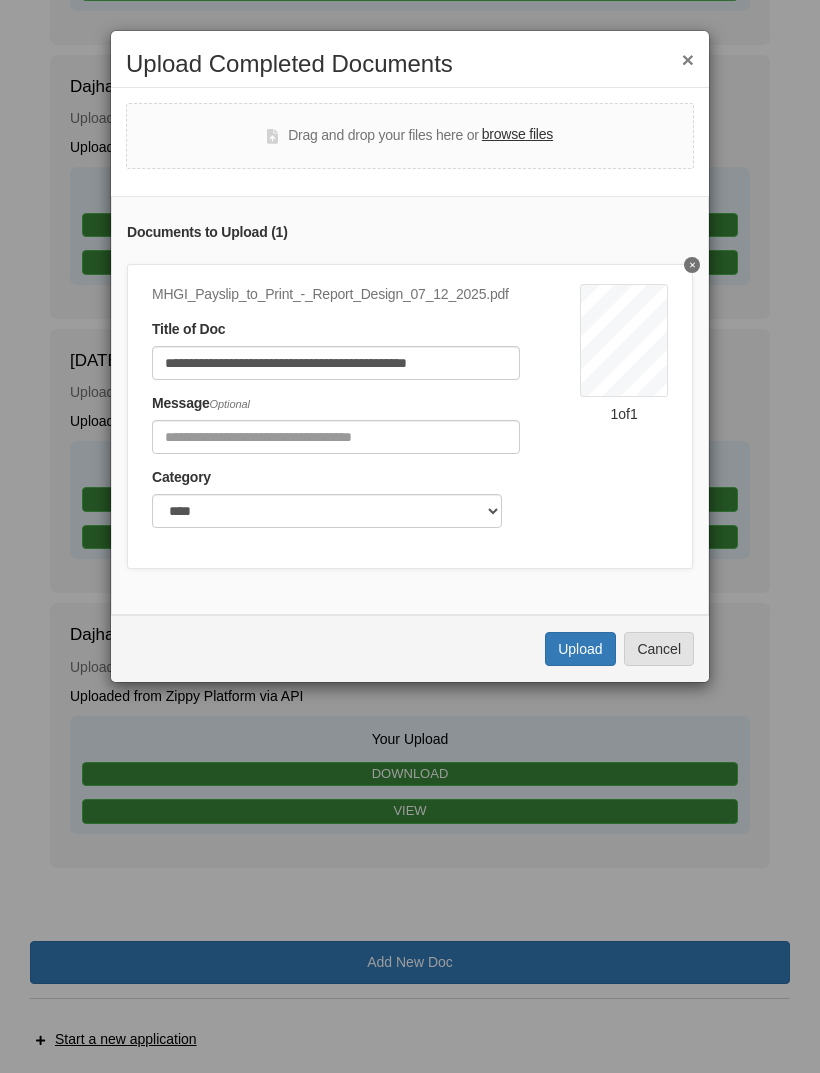 click on "Upload" at bounding box center [580, 649] 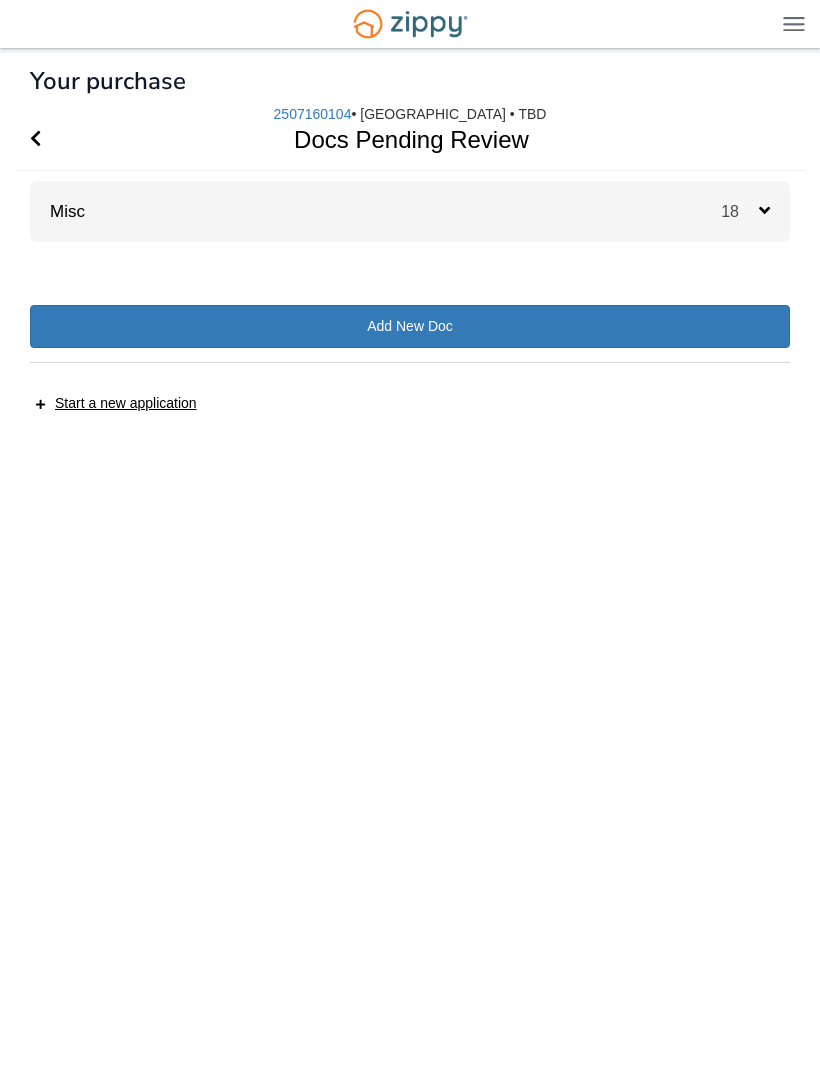 scroll, scrollTop: 26, scrollLeft: 0, axis: vertical 